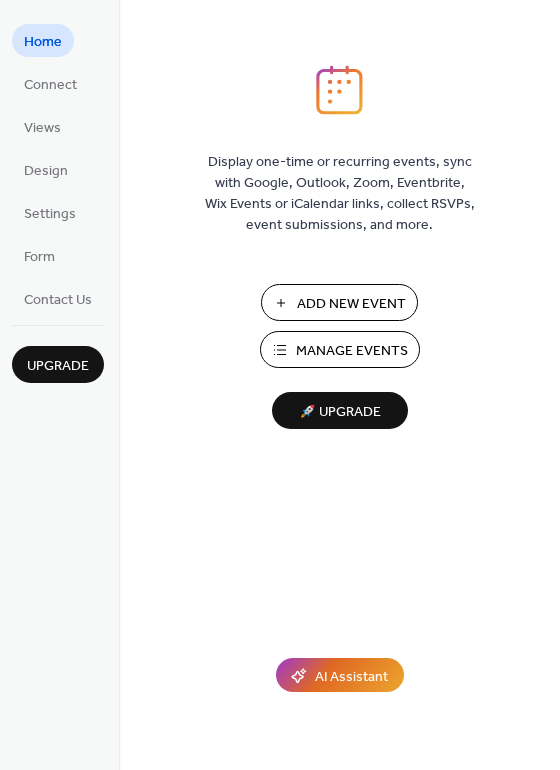 scroll, scrollTop: 0, scrollLeft: 0, axis: both 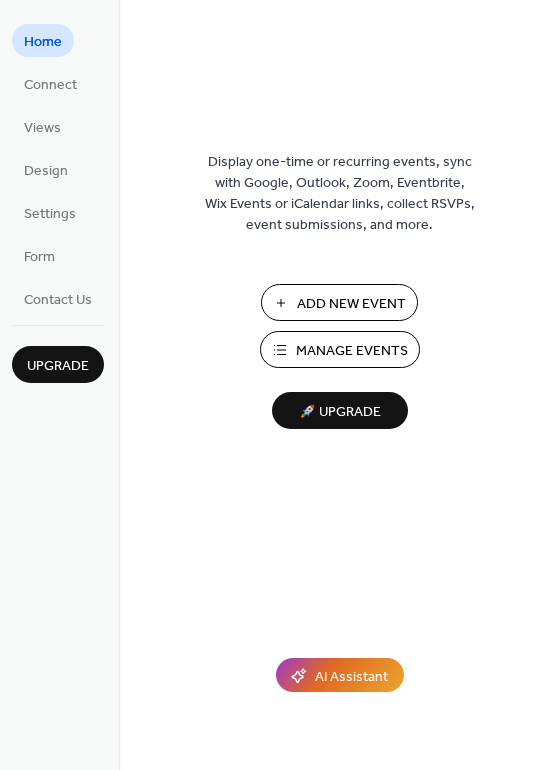 click on "Add New Event" at bounding box center (351, 304) 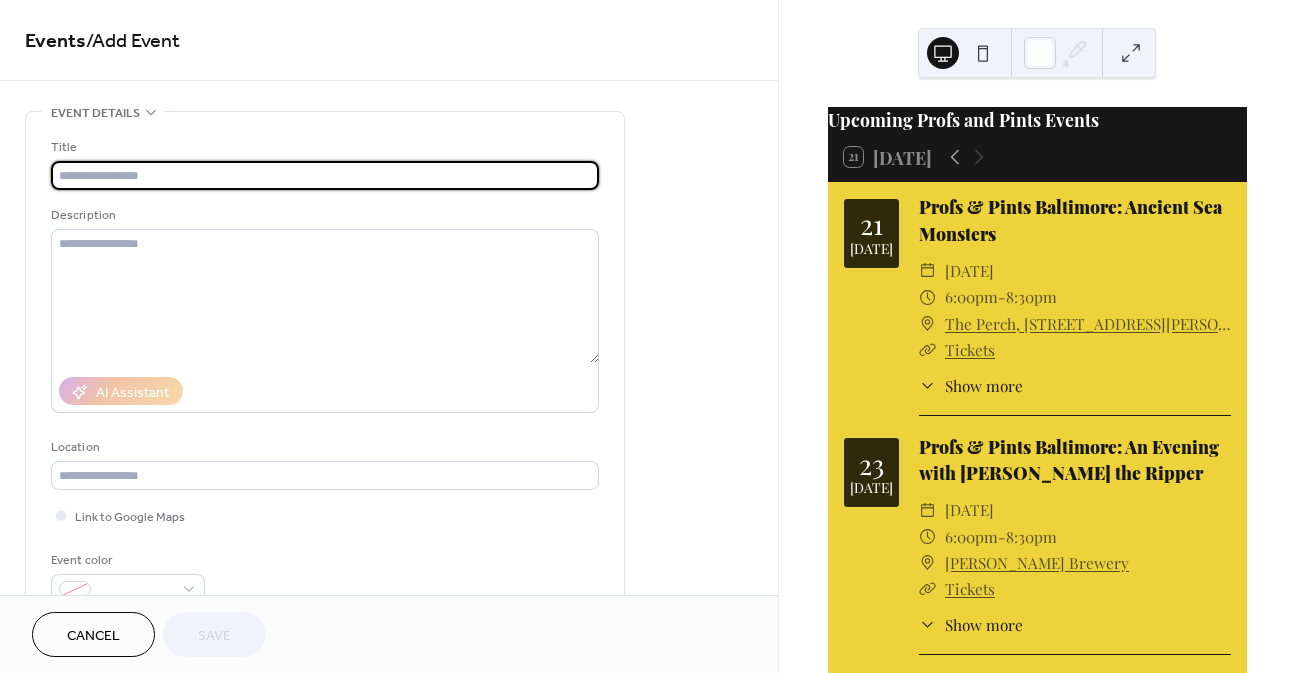 scroll, scrollTop: 0, scrollLeft: 0, axis: both 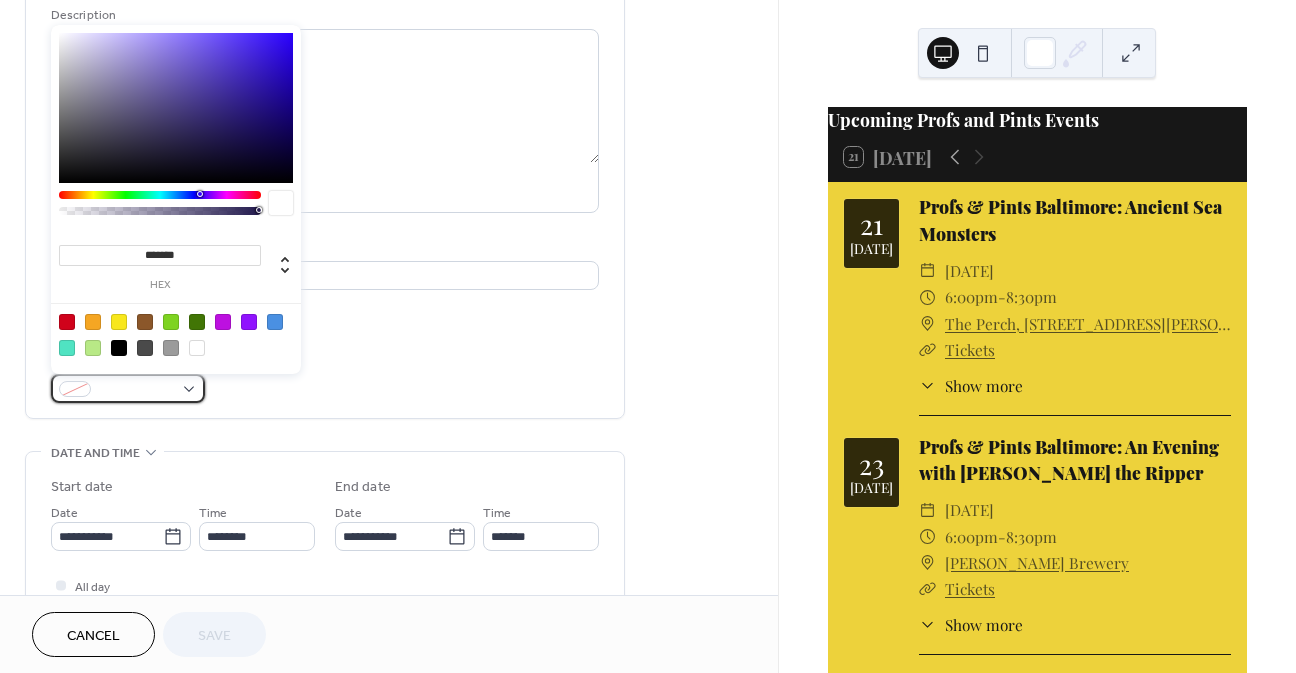 click at bounding box center (128, 388) 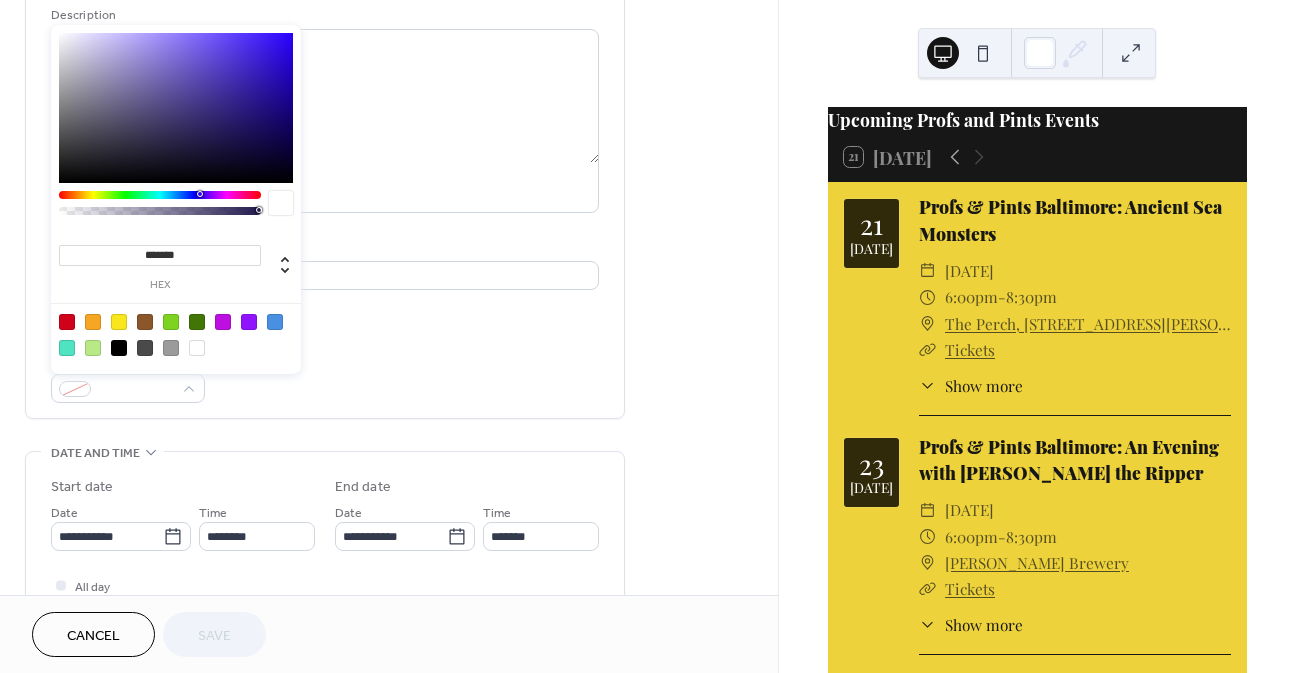 drag, startPoint x: 207, startPoint y: 251, endPoint x: 42, endPoint y: 245, distance: 165.10905 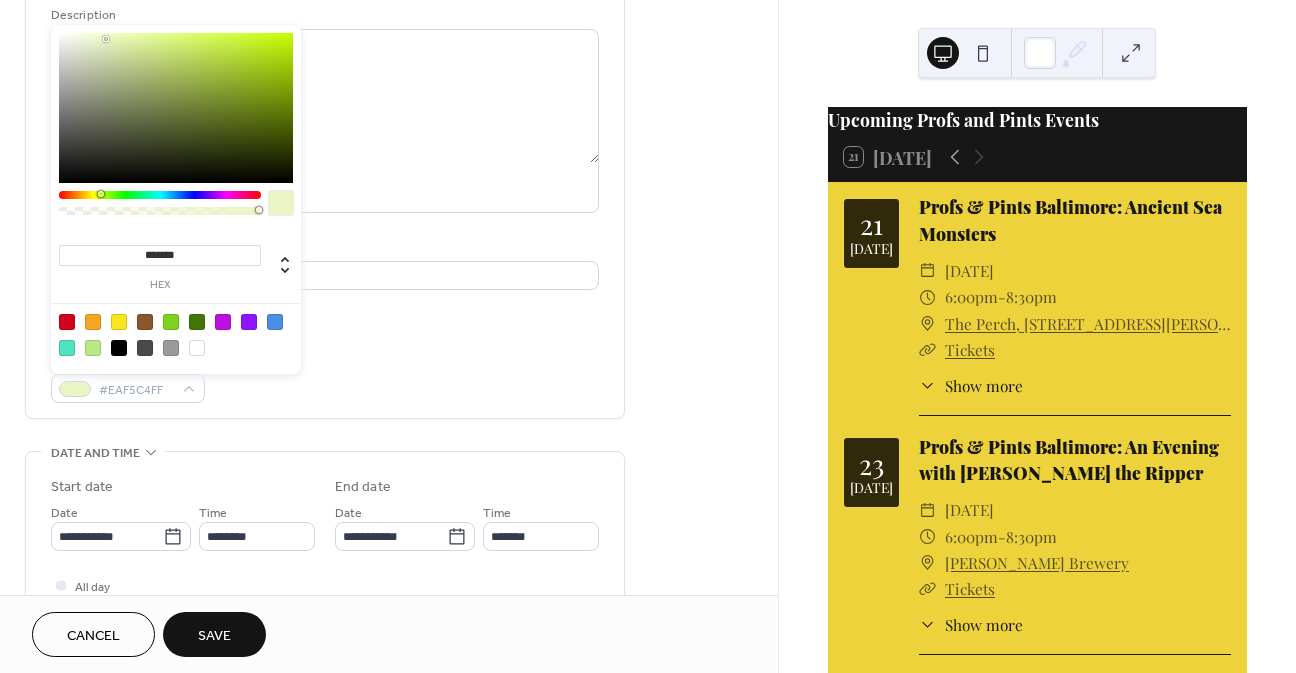 type on "********" 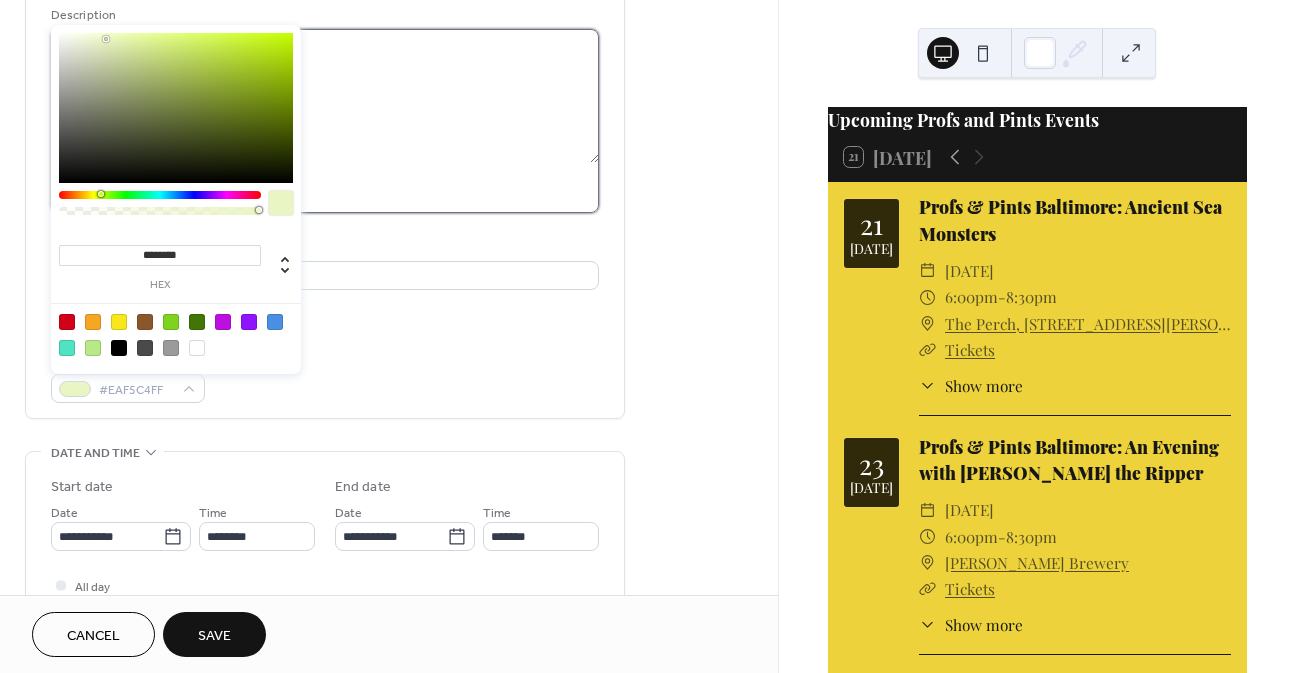click at bounding box center [325, 96] 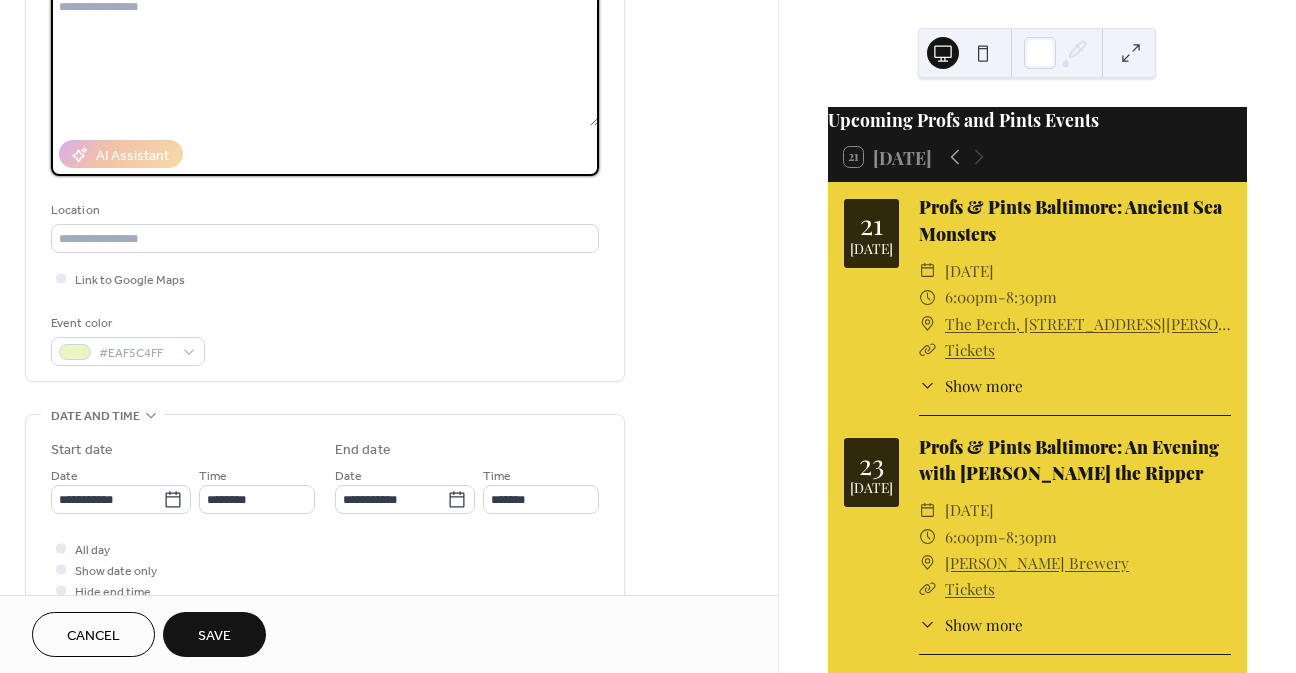 scroll, scrollTop: 300, scrollLeft: 0, axis: vertical 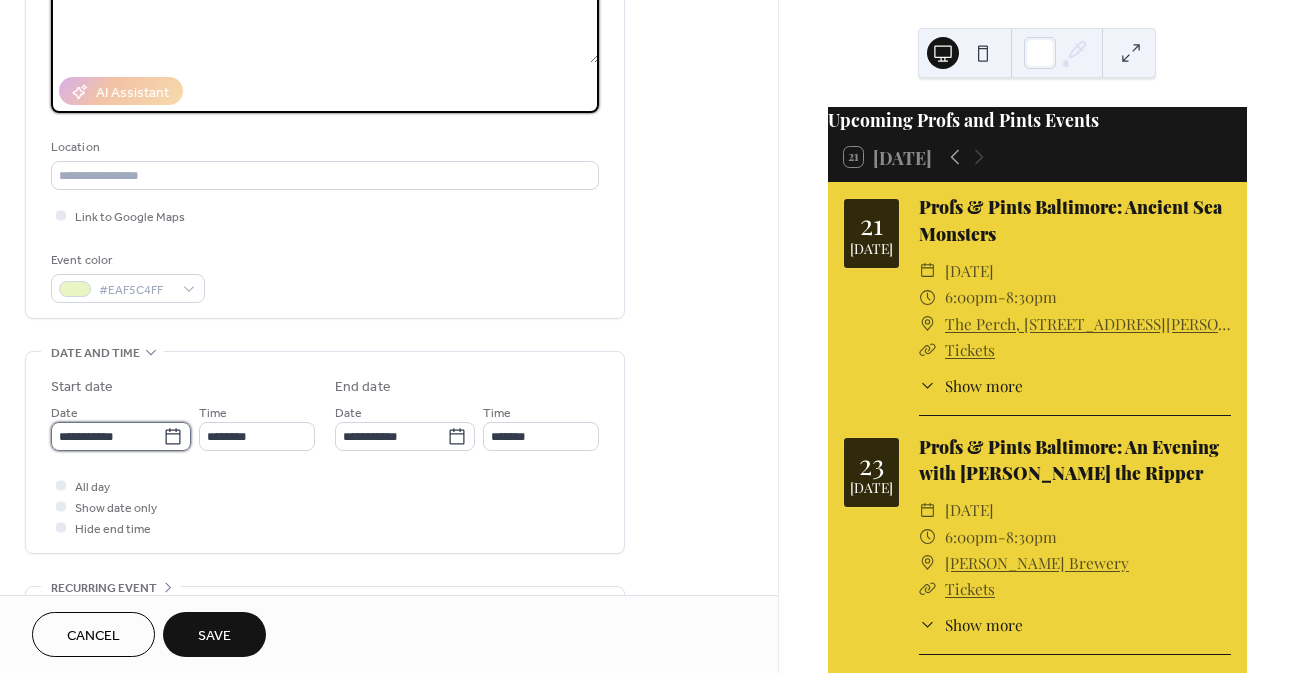 click on "**********" at bounding box center [107, 436] 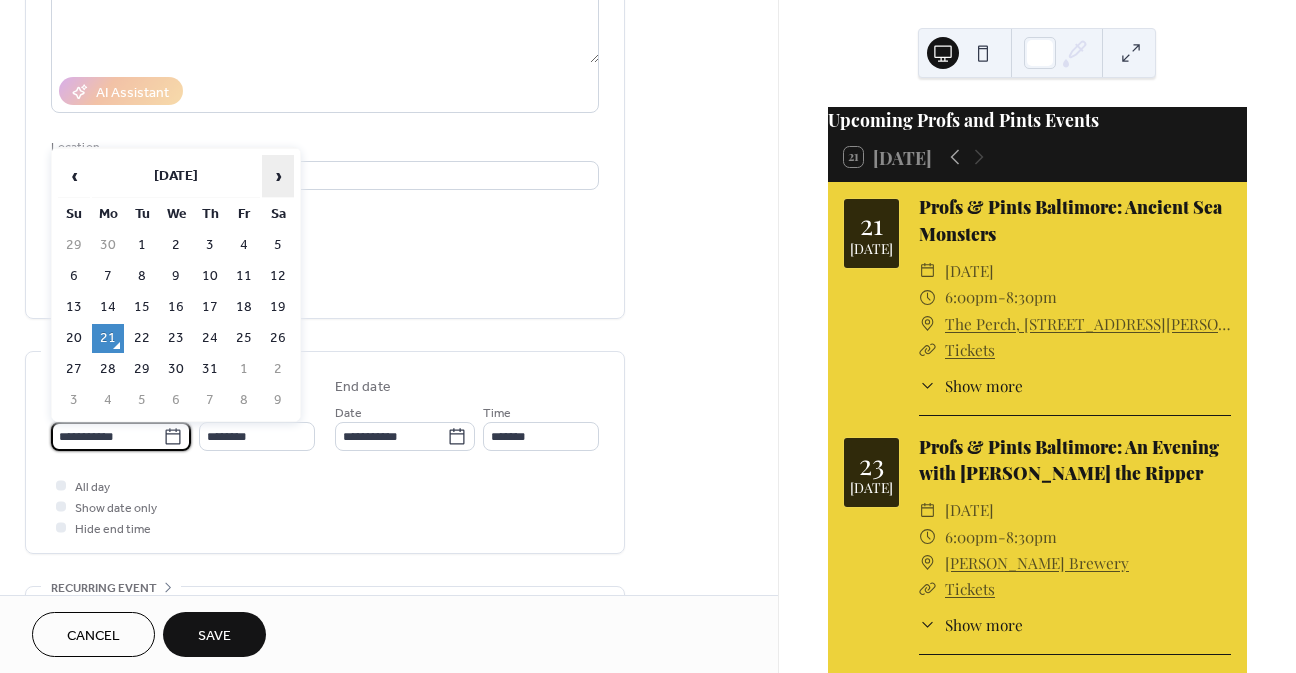 click on "›" at bounding box center (278, 176) 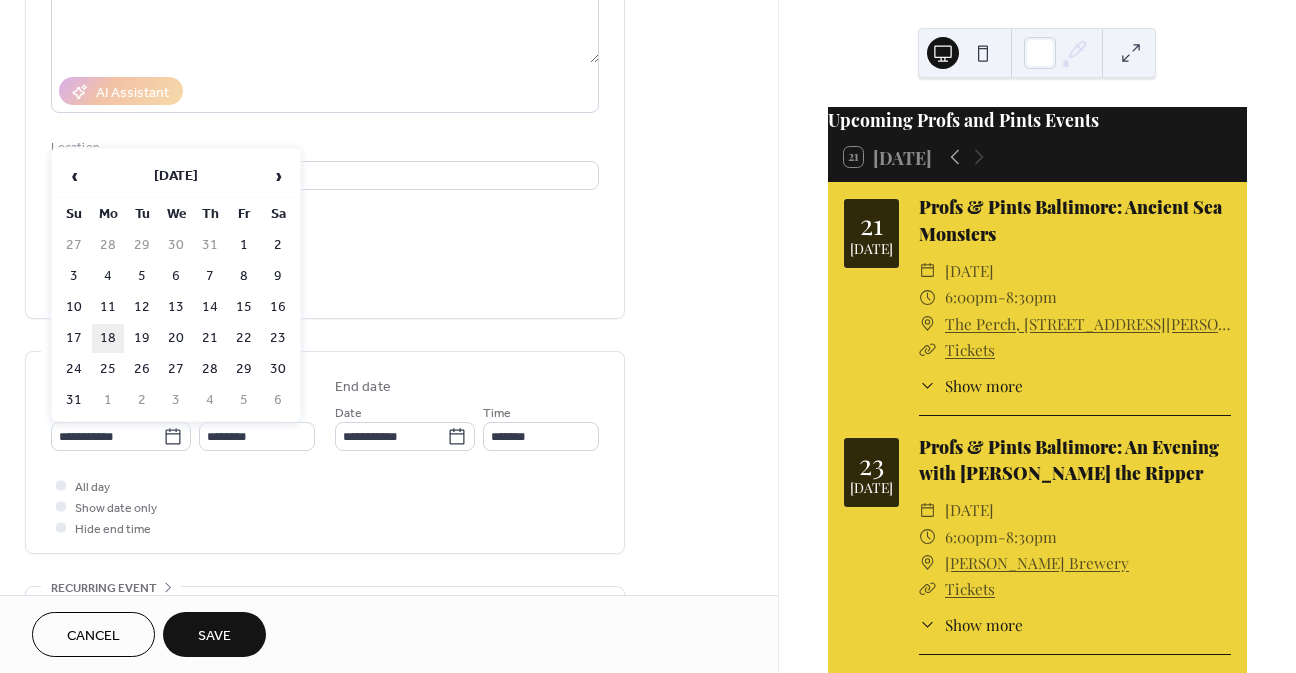 click on "18" at bounding box center (108, 338) 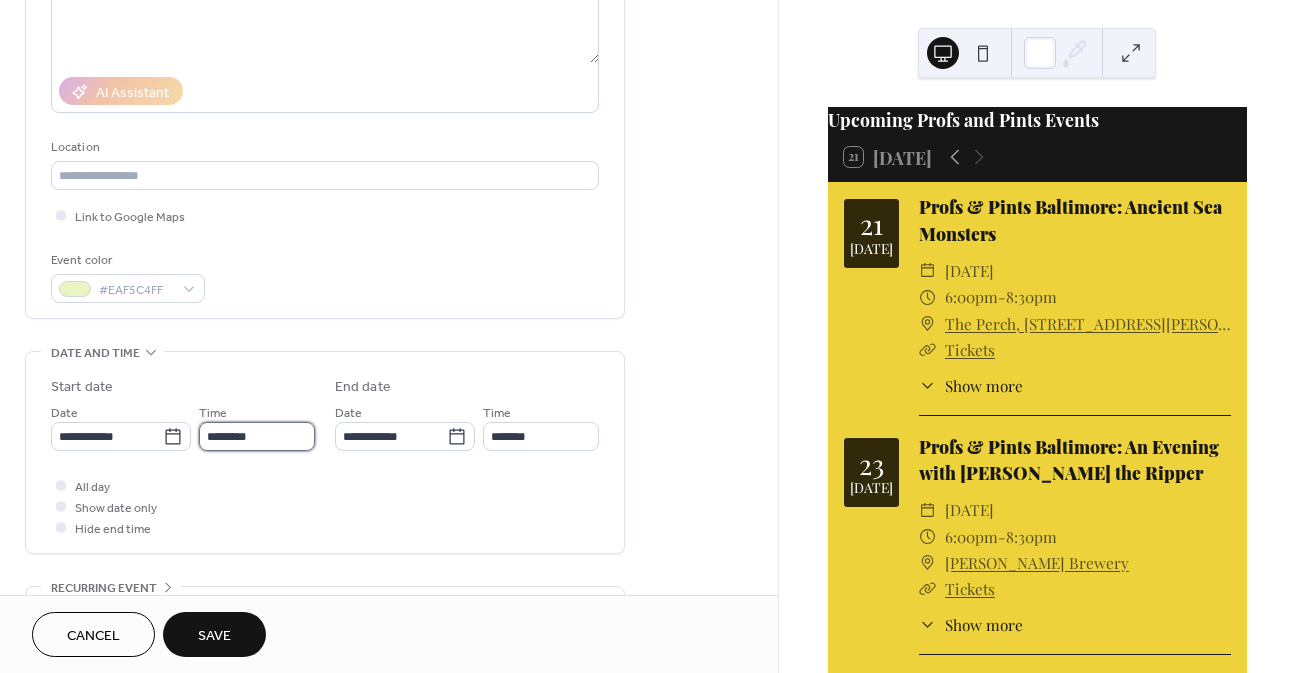 click on "********" at bounding box center [257, 436] 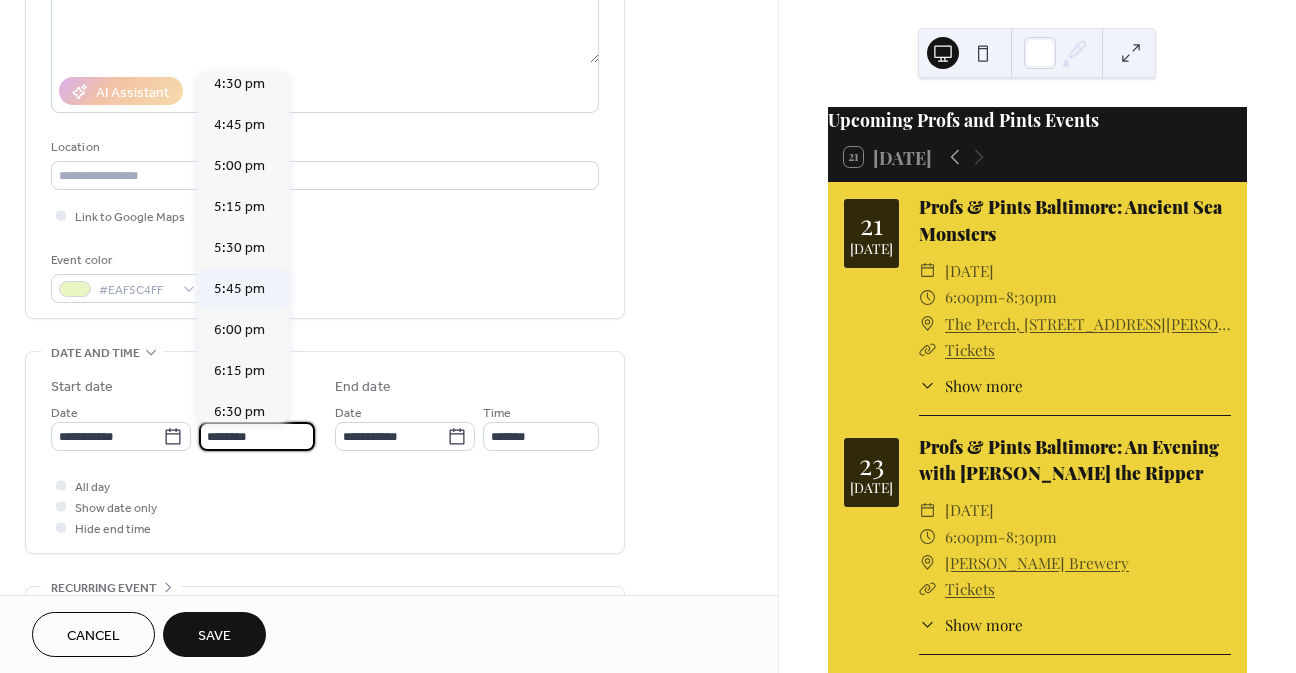 scroll, scrollTop: 2768, scrollLeft: 0, axis: vertical 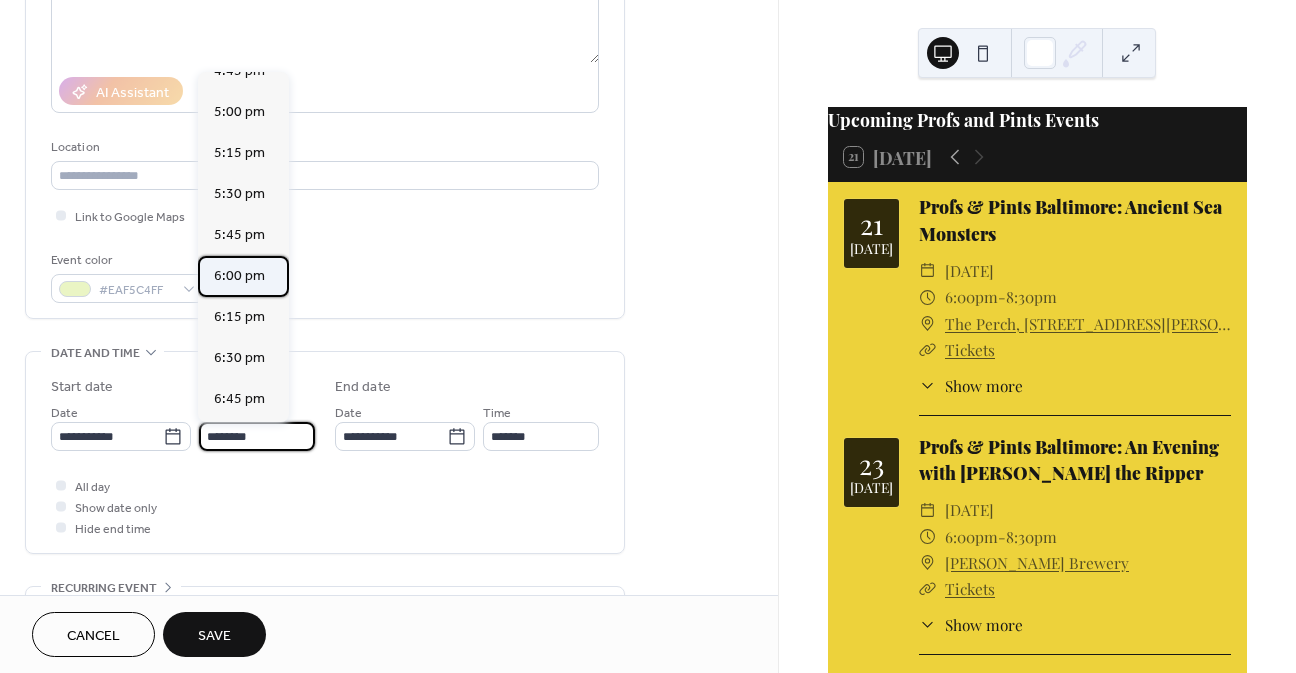 click on "6:00 pm" at bounding box center [239, 276] 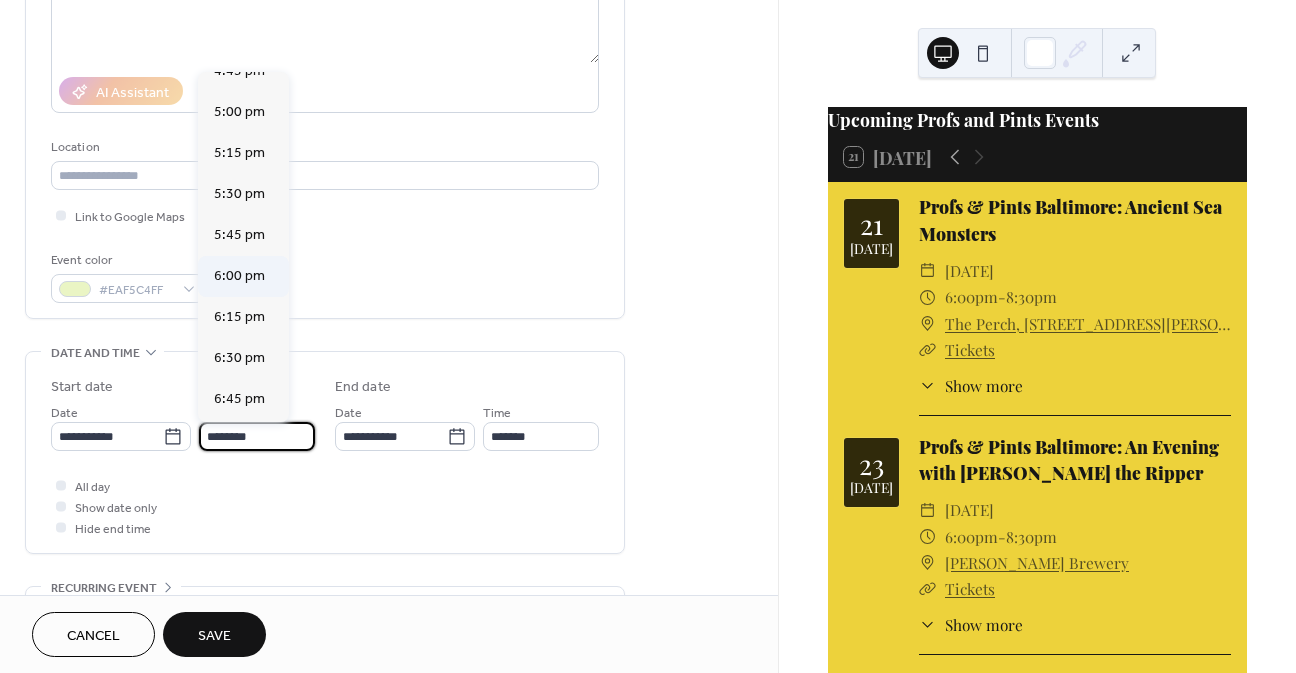 type on "*******" 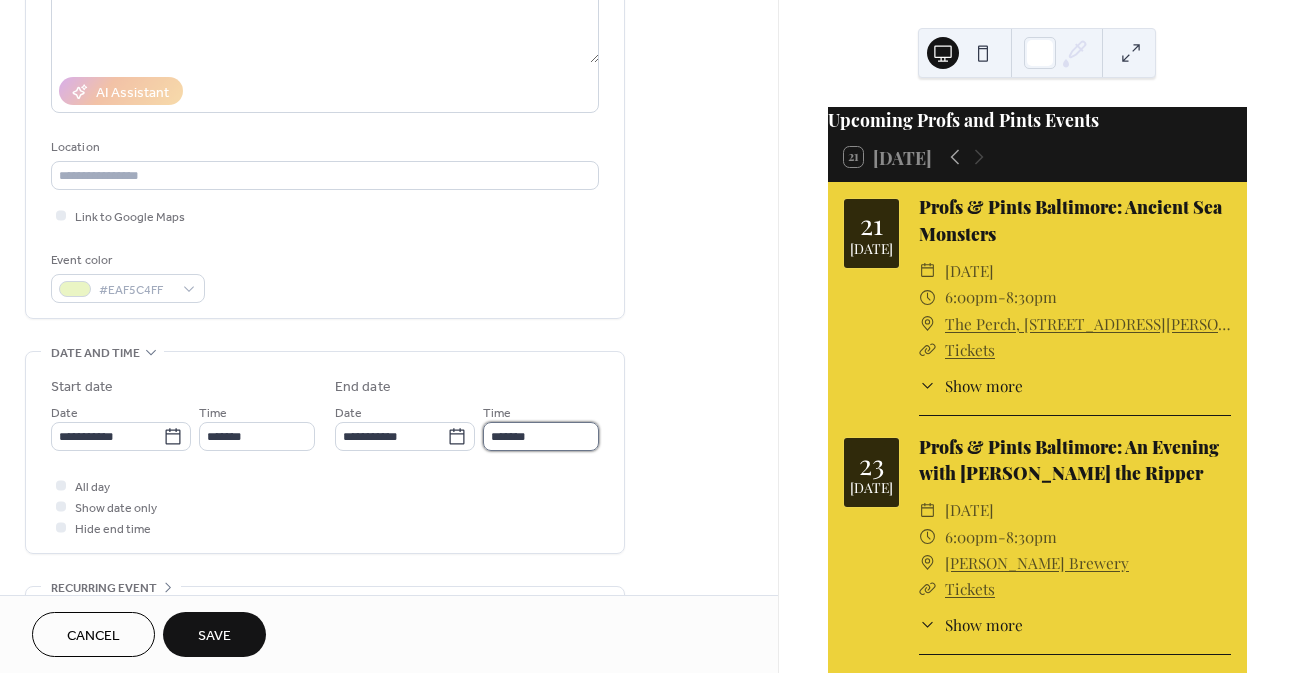click on "*******" at bounding box center (541, 436) 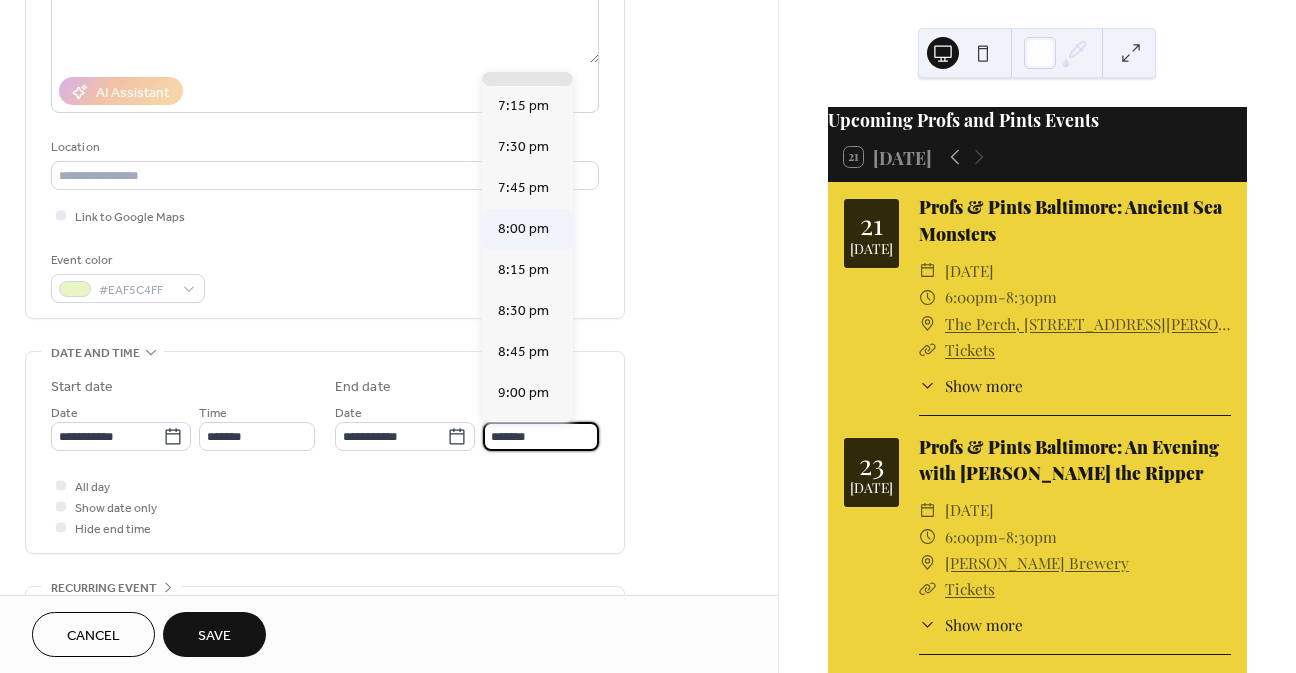 scroll, scrollTop: 200, scrollLeft: 0, axis: vertical 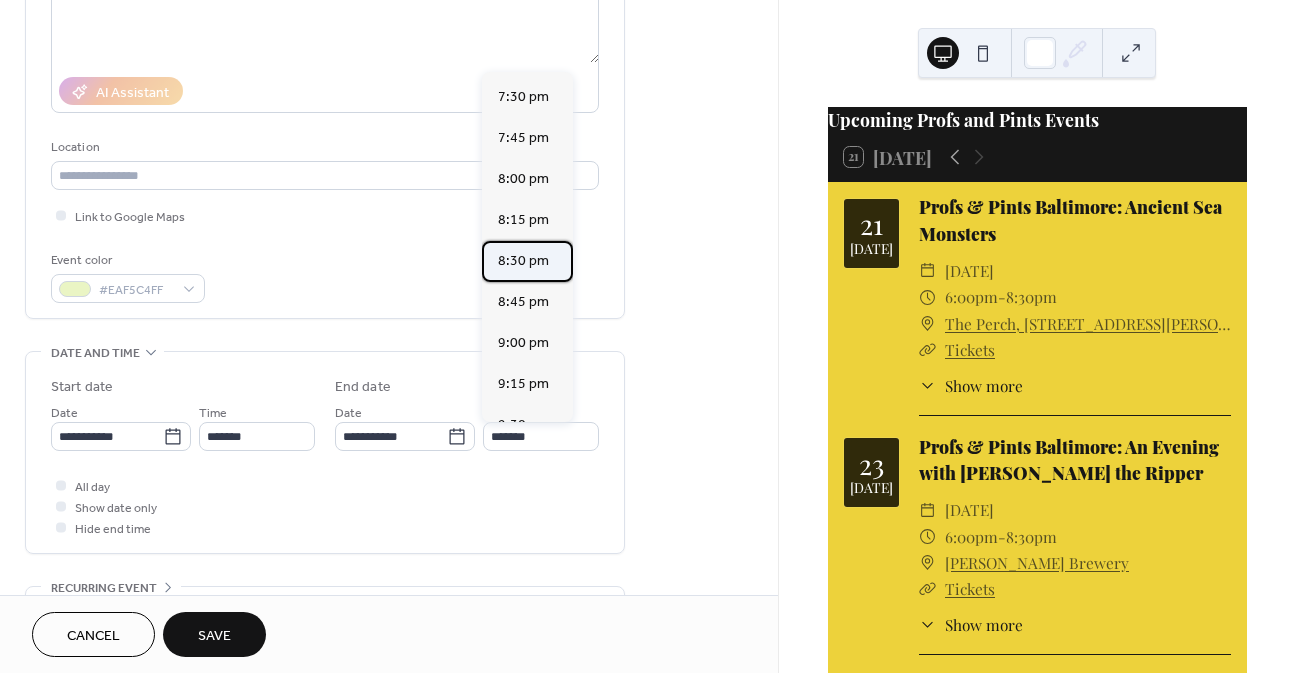 click on "8:30 pm" at bounding box center (523, 261) 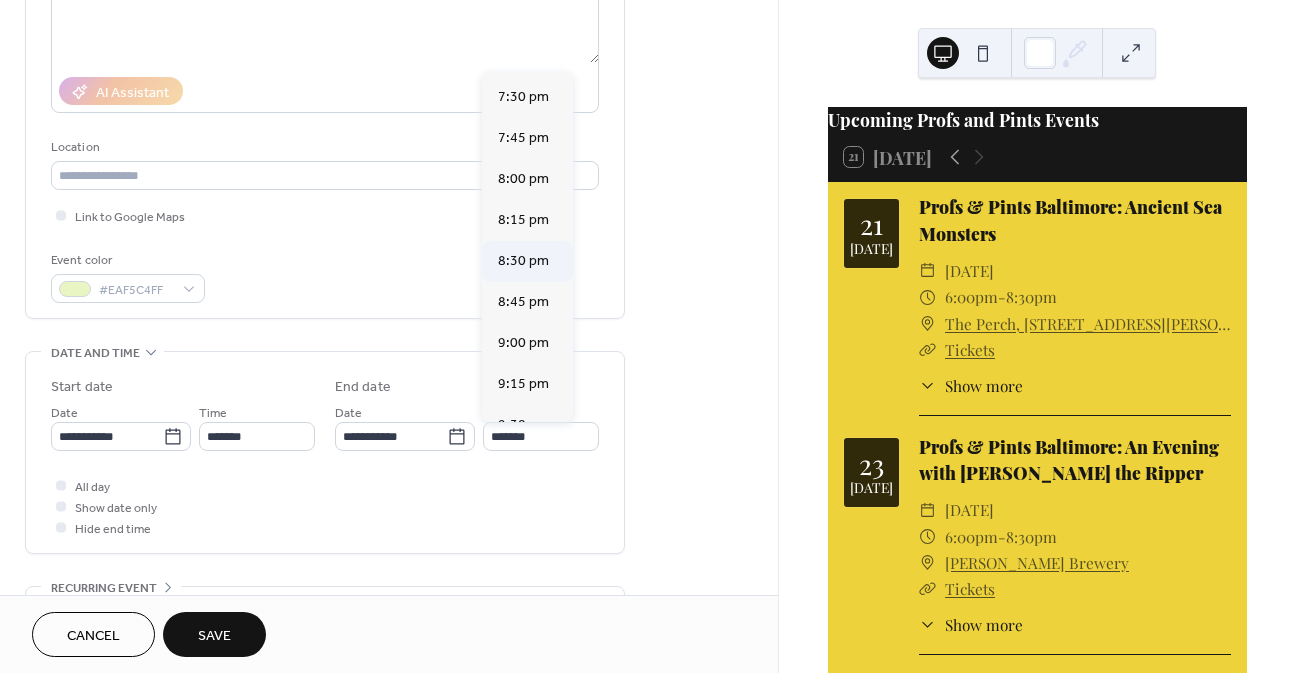 type on "*******" 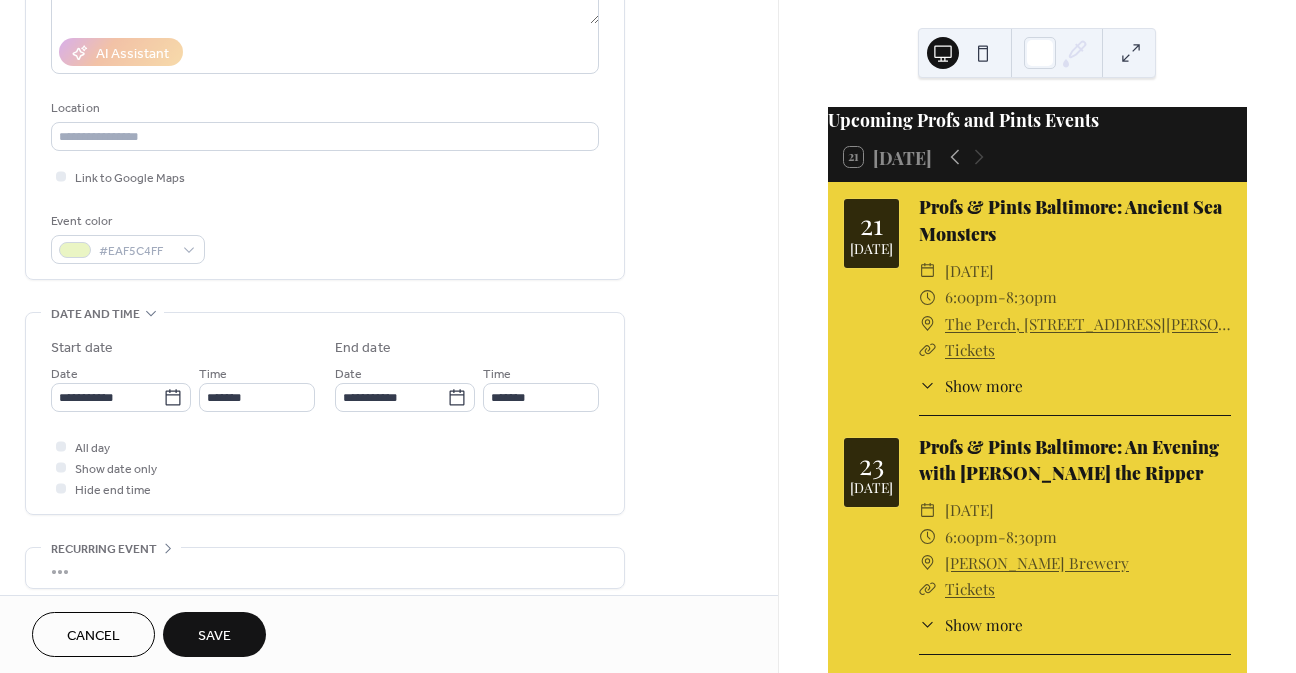 scroll, scrollTop: 500, scrollLeft: 0, axis: vertical 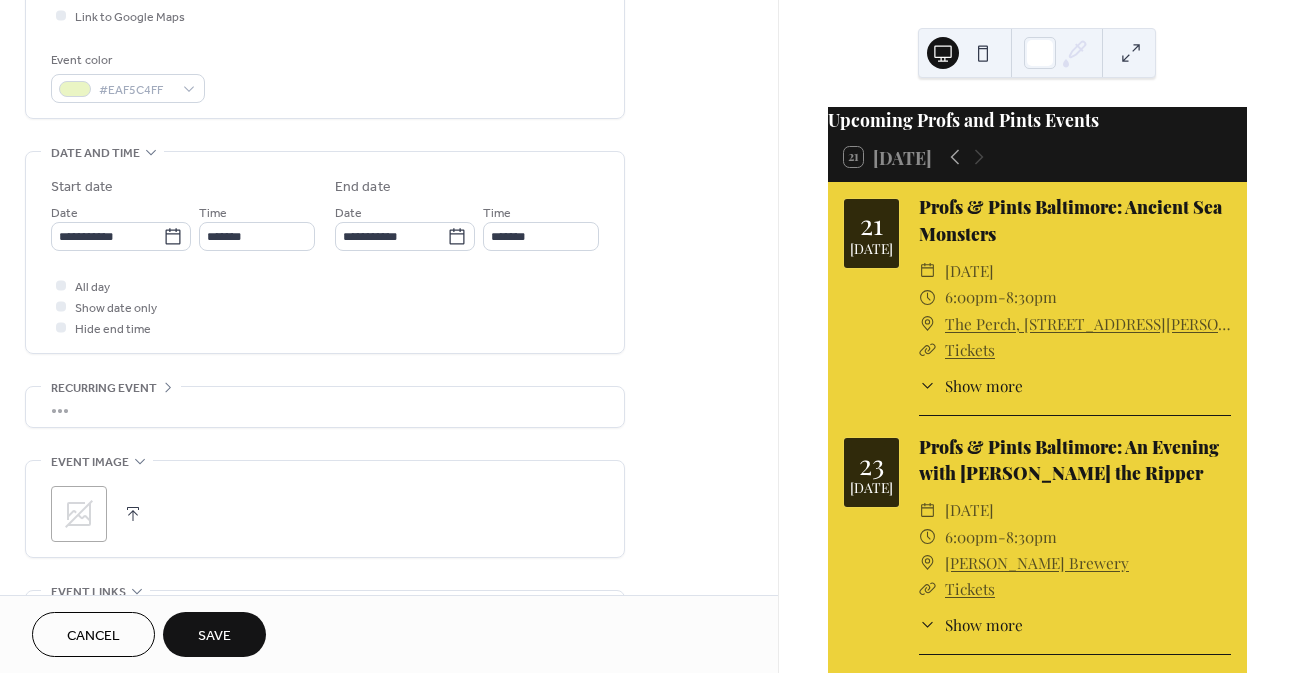 click 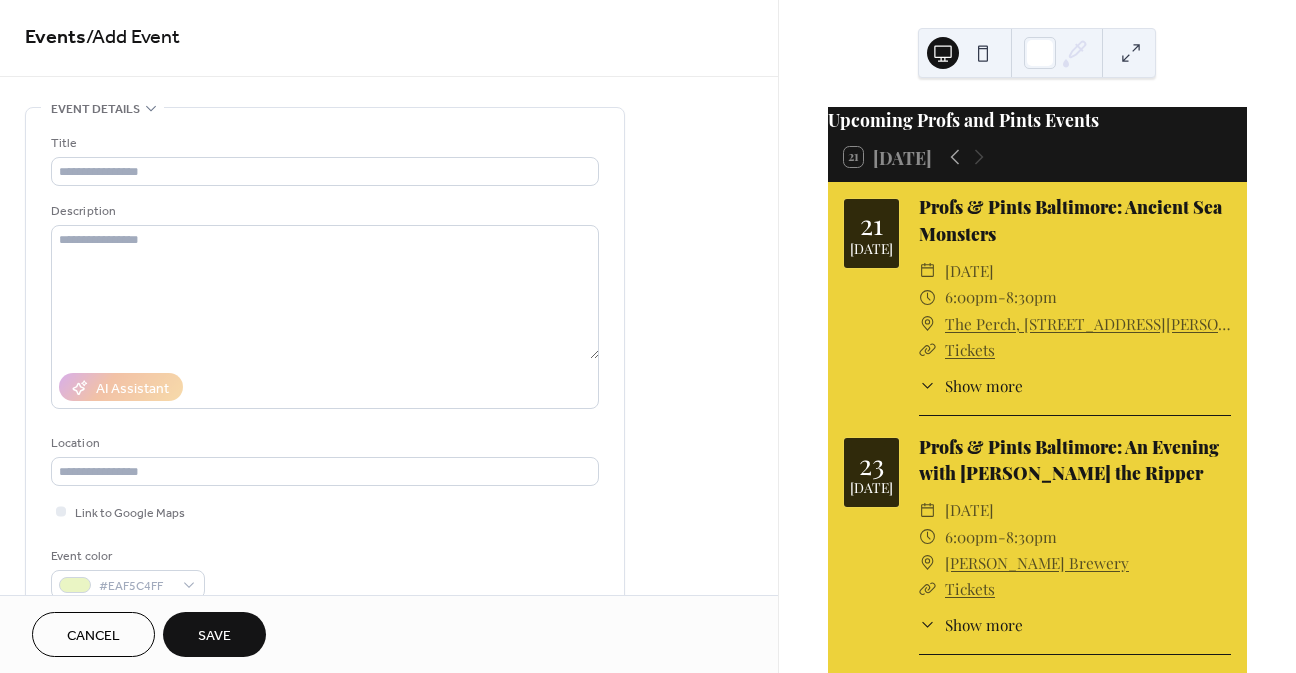 scroll, scrollTop: 0, scrollLeft: 0, axis: both 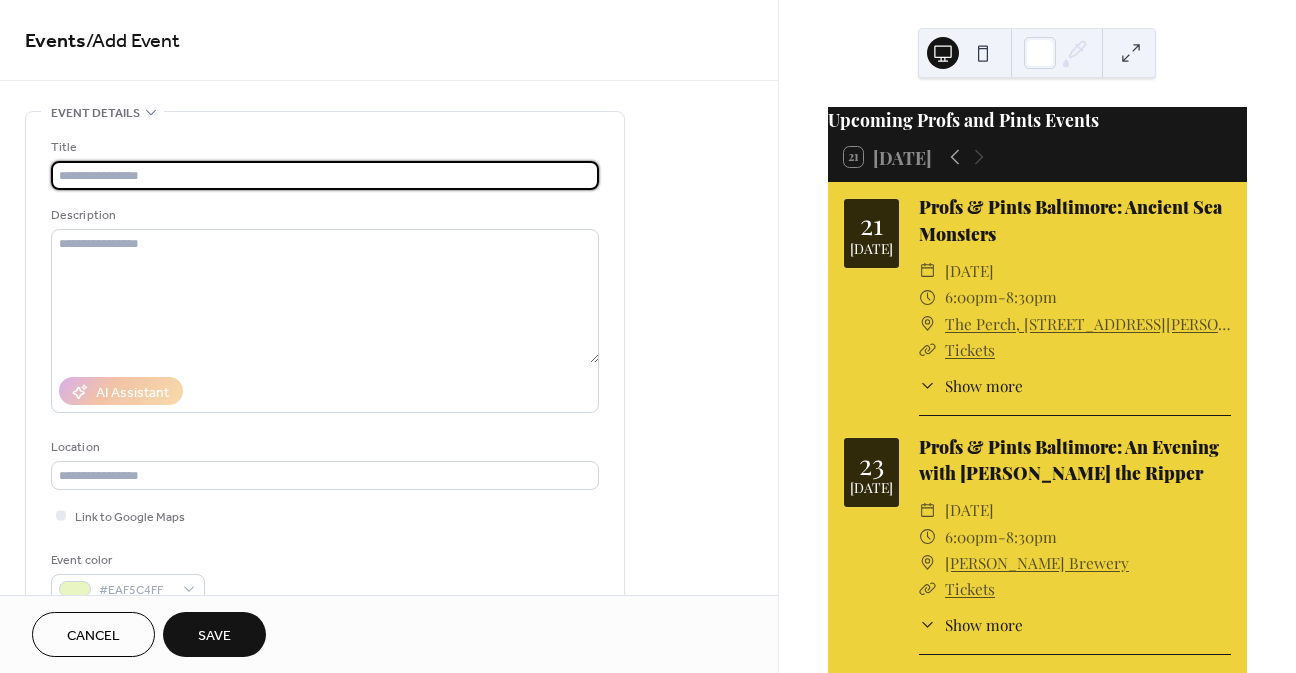 paste on "**********" 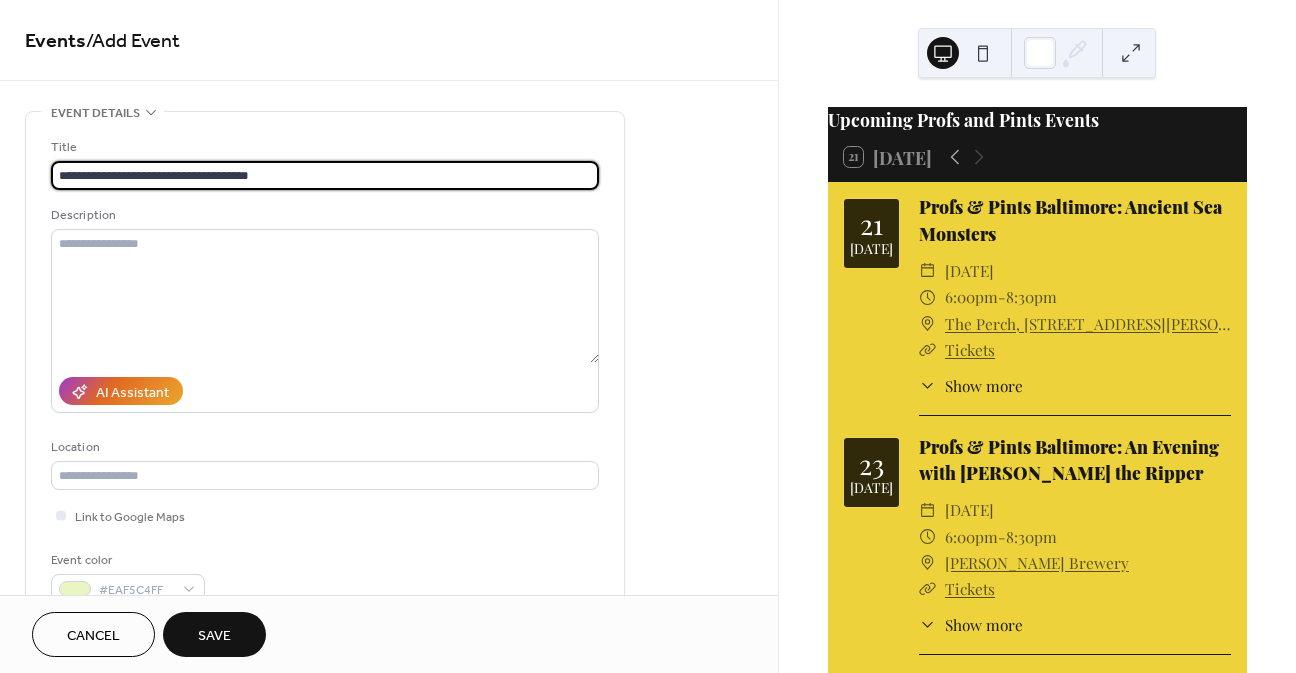 type on "**********" 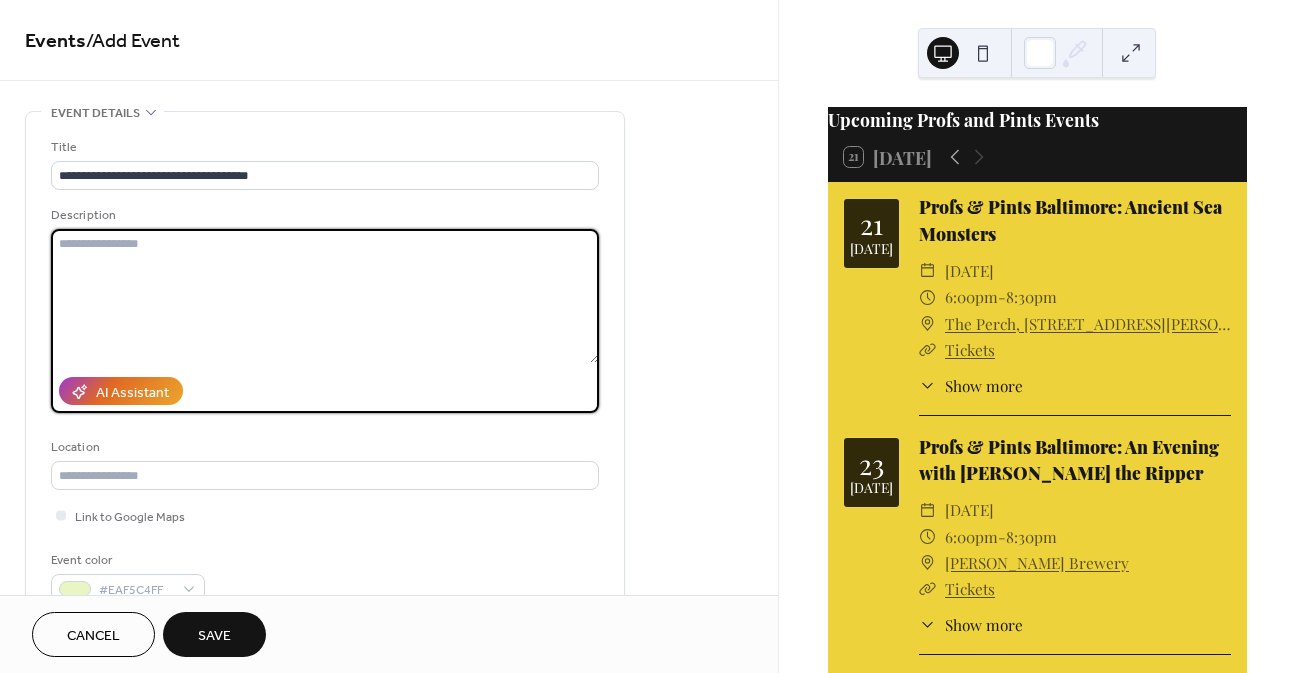 paste on "**********" 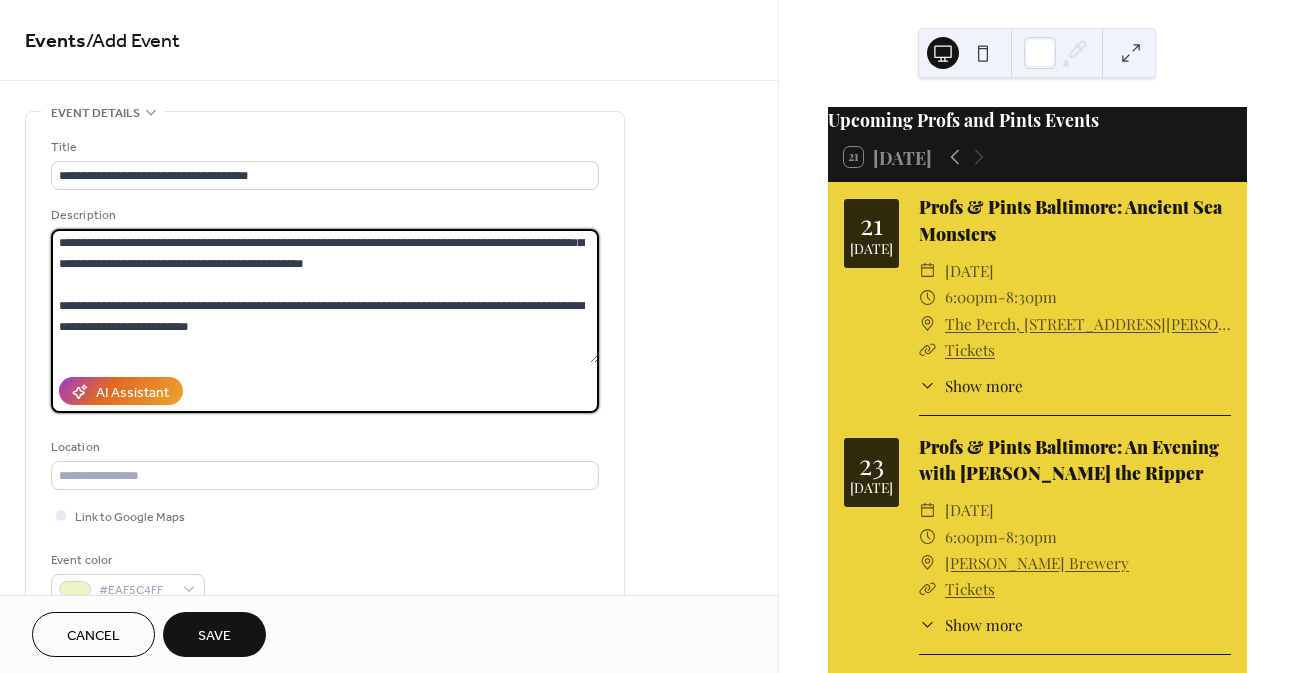 scroll, scrollTop: 0, scrollLeft: 0, axis: both 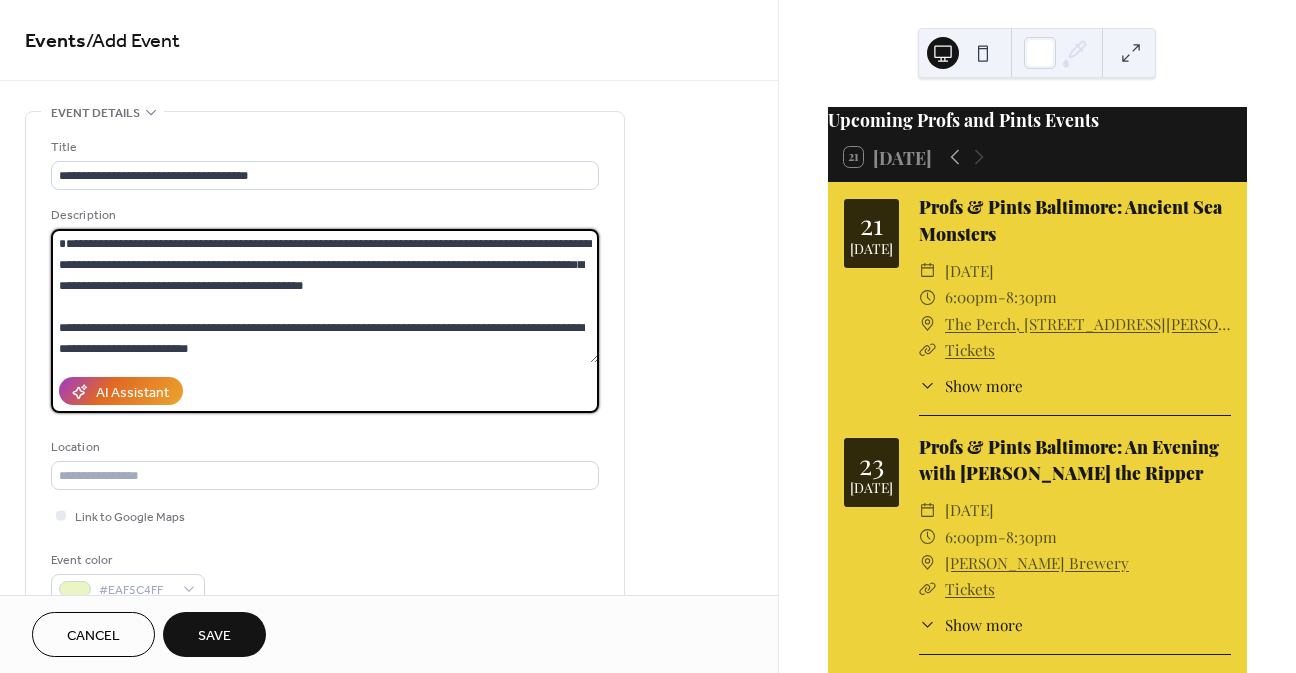 click at bounding box center (325, 296) 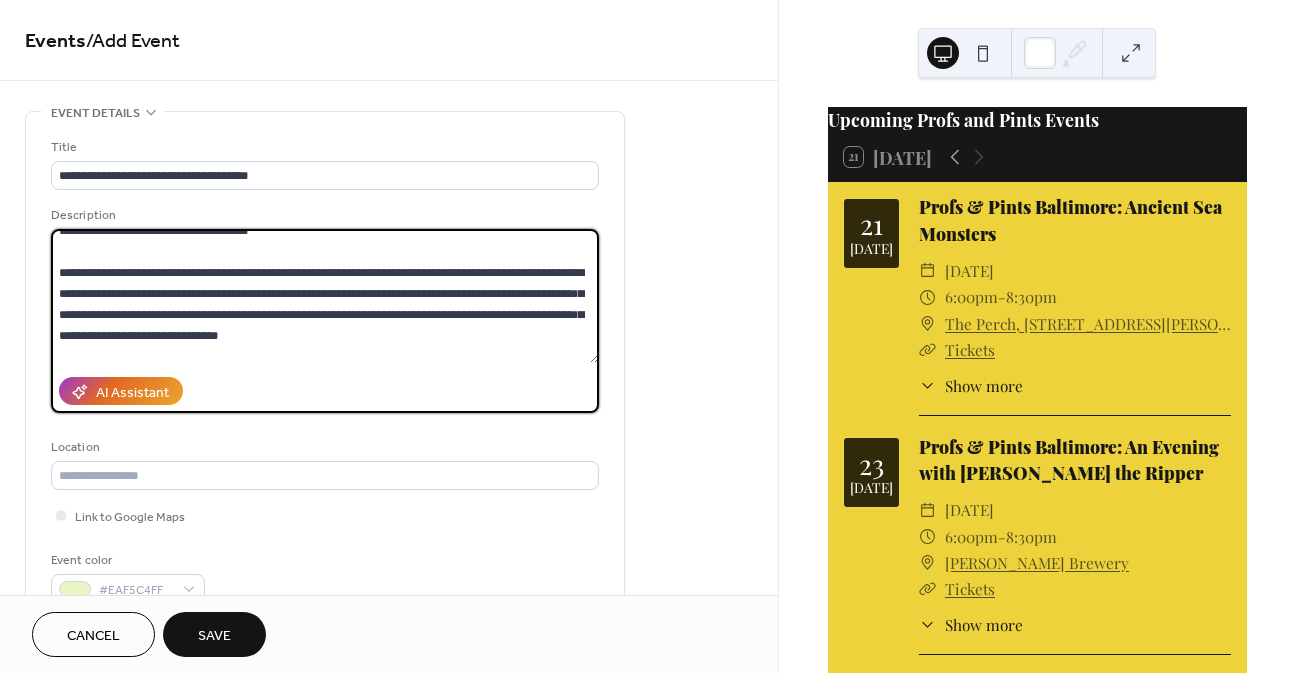 scroll, scrollTop: 462, scrollLeft: 0, axis: vertical 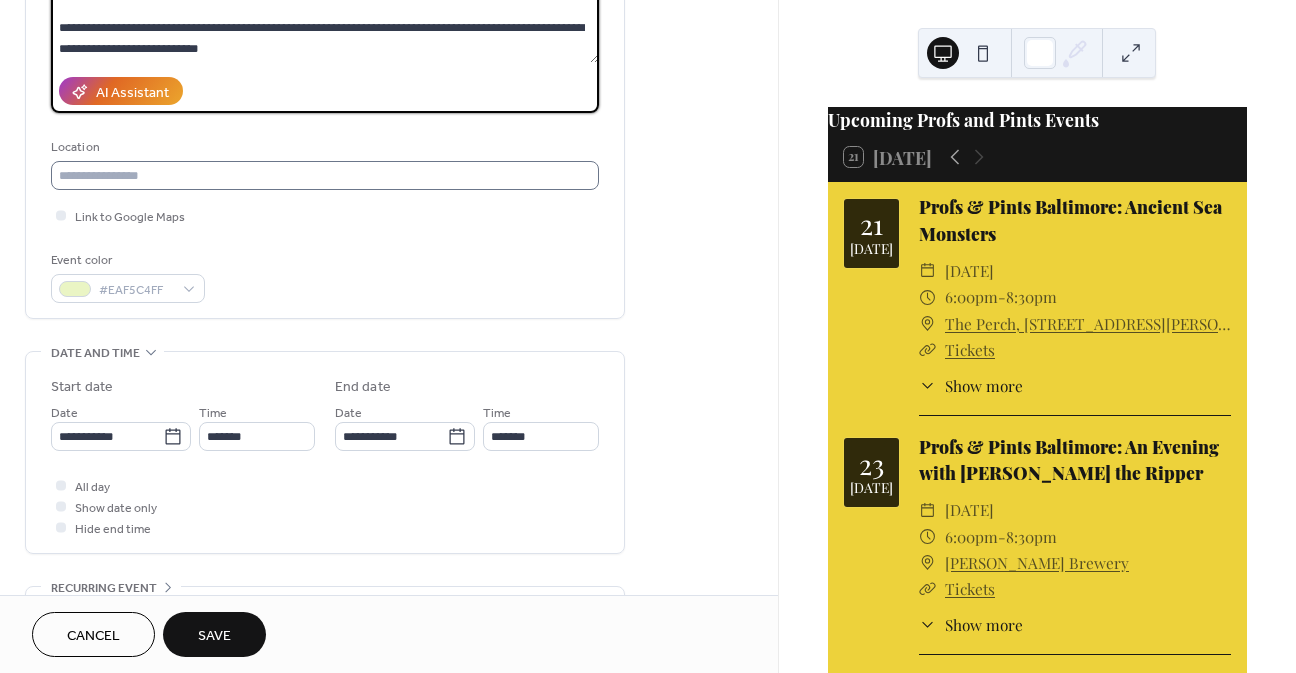 type on "**********" 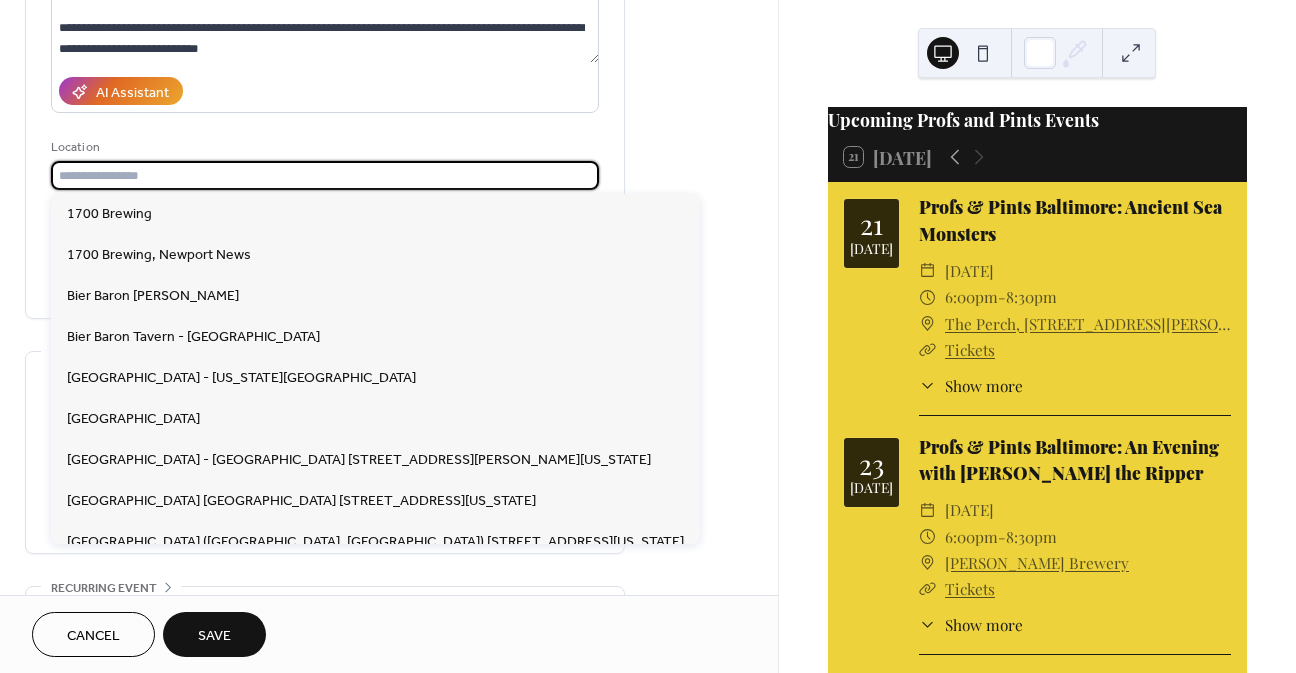 click at bounding box center [325, 175] 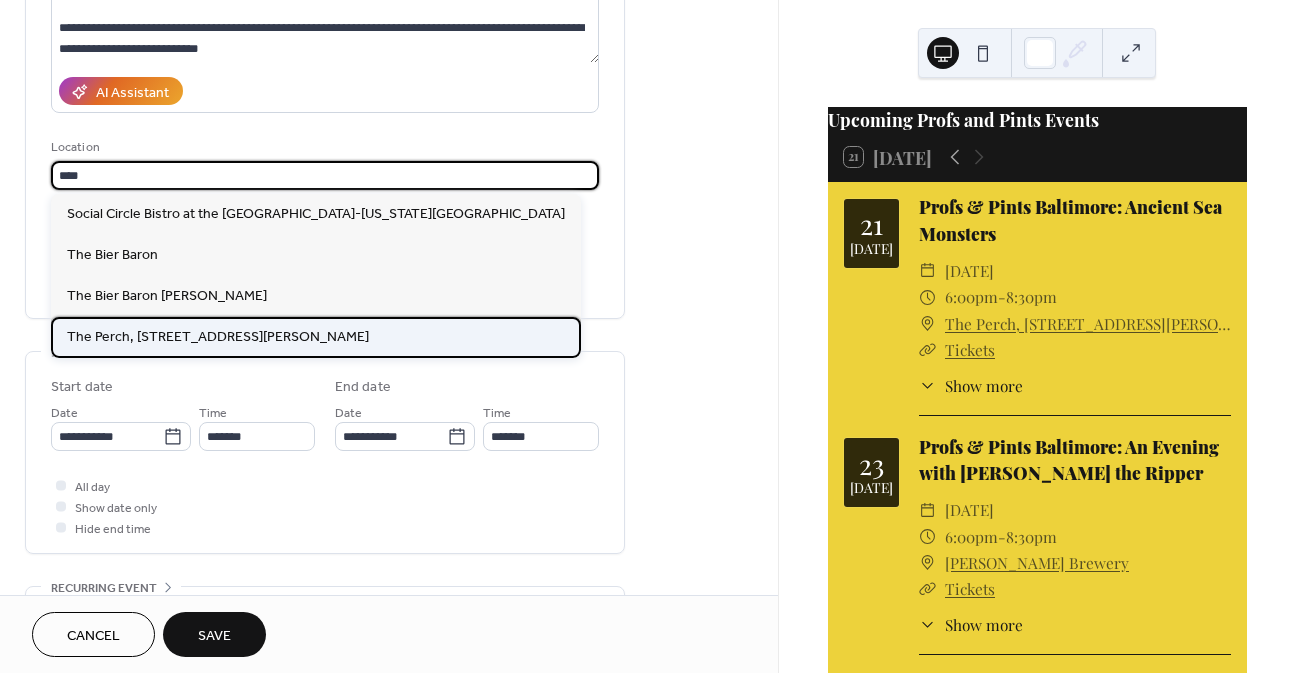 click on "The Perch, 1110 South Charles Street, Baltimore, MD 21230" at bounding box center (218, 337) 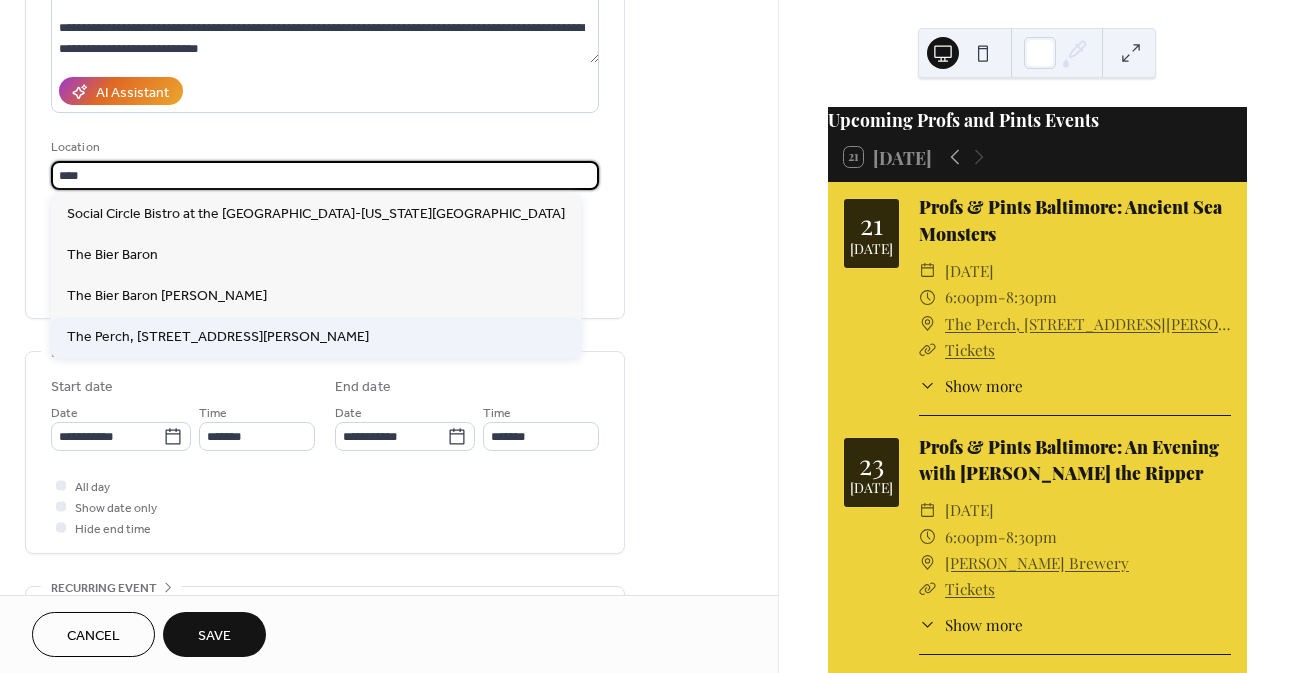 type on "**********" 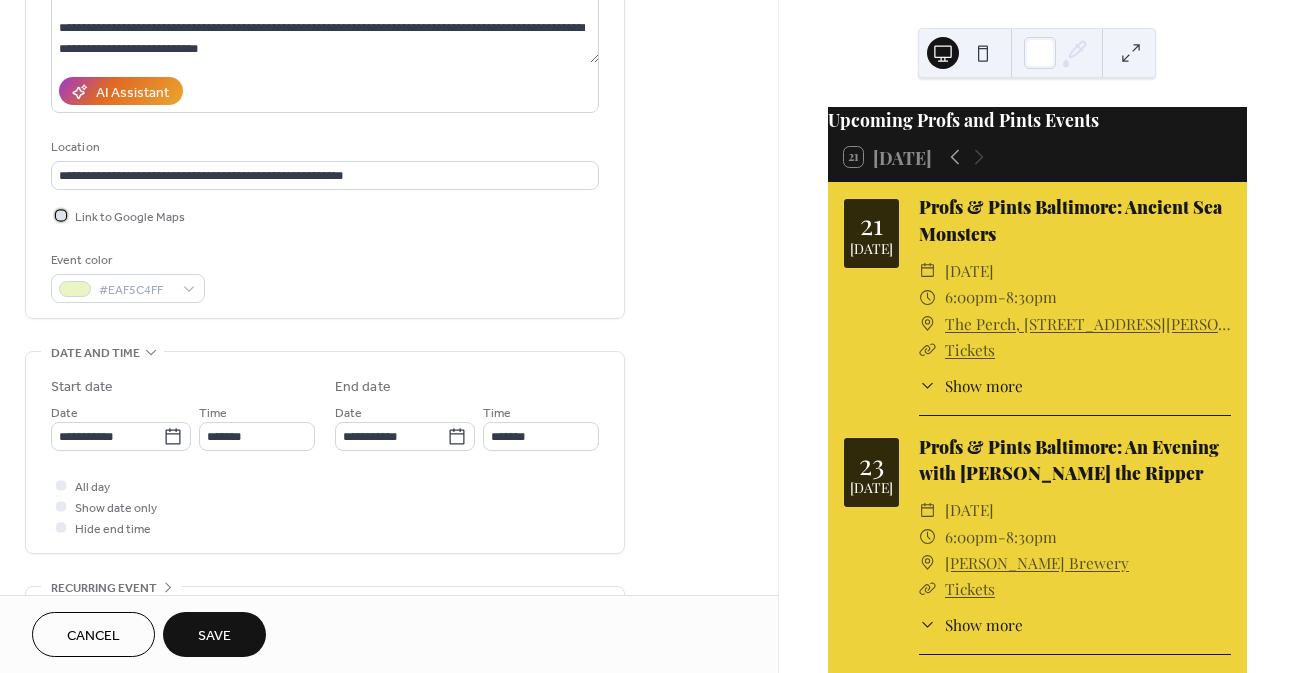 click at bounding box center (61, 215) 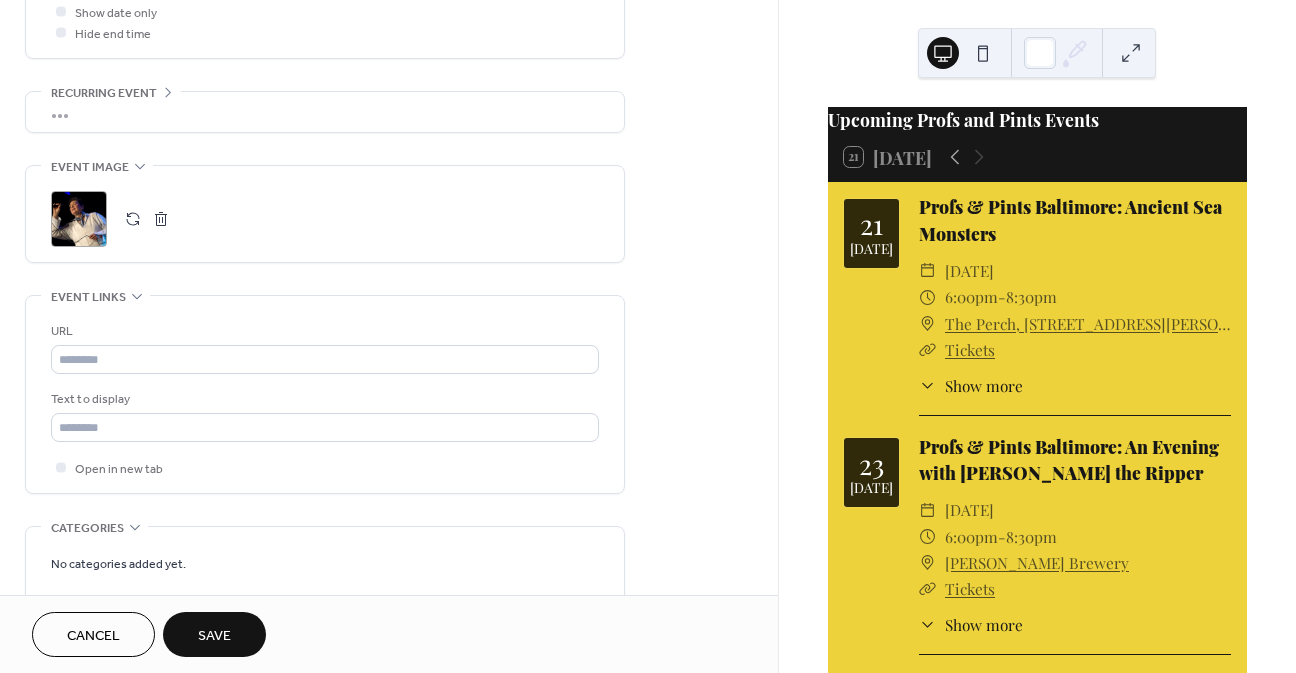 scroll, scrollTop: 800, scrollLeft: 0, axis: vertical 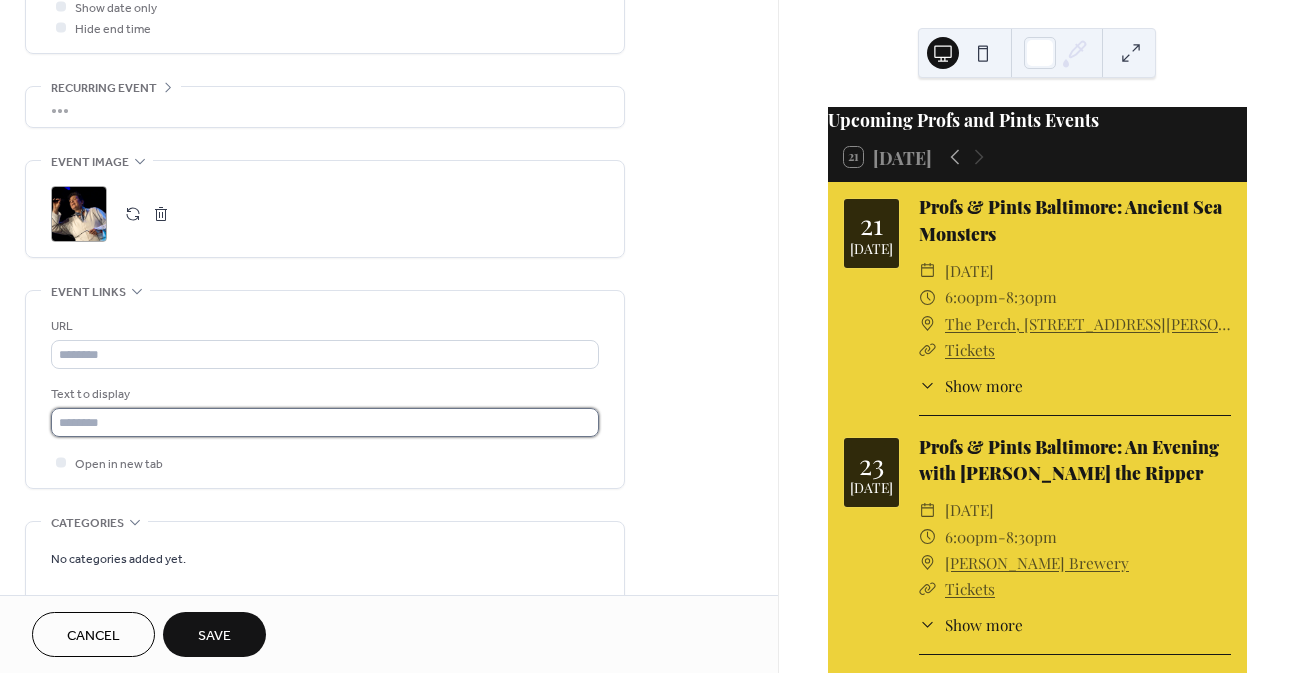 click at bounding box center (325, 422) 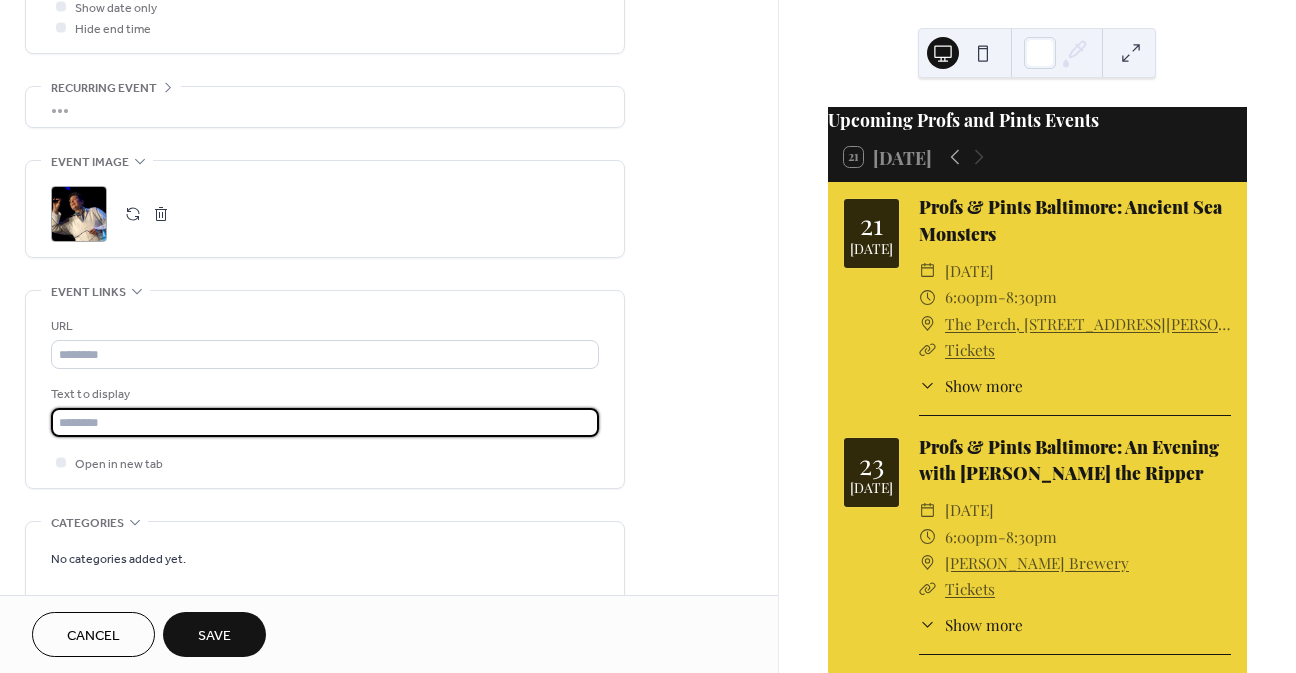 type on "*******" 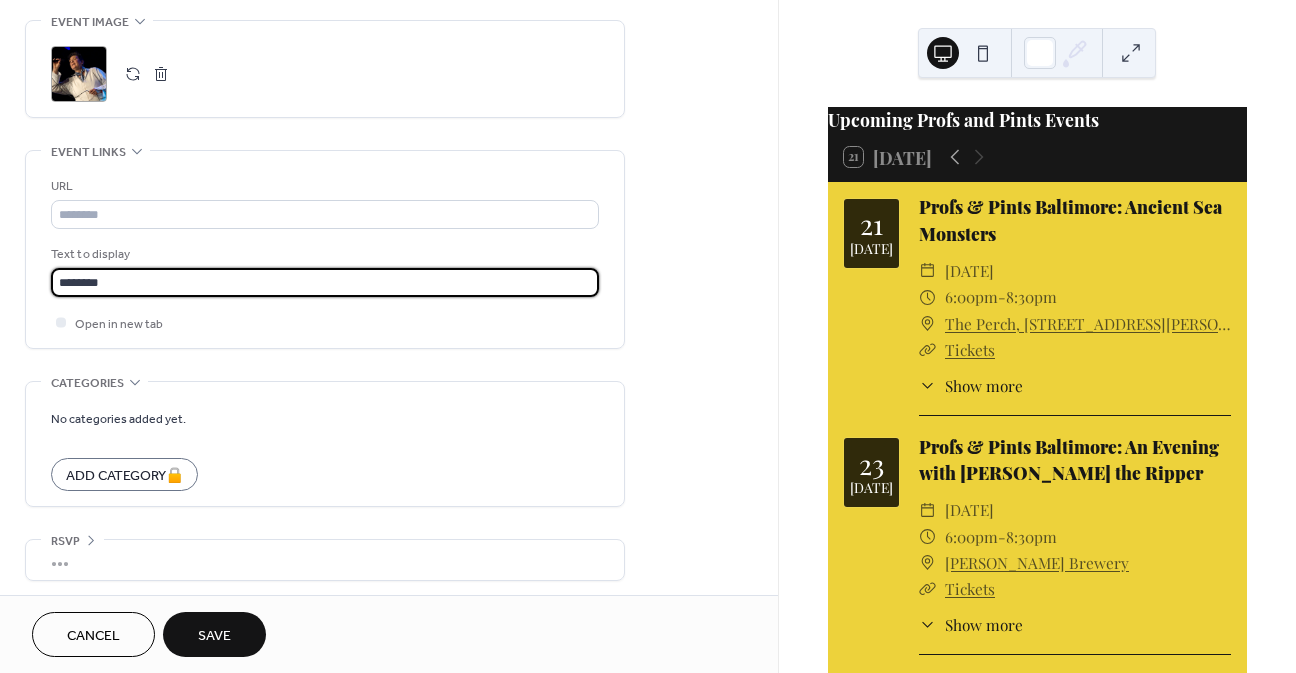 scroll, scrollTop: 946, scrollLeft: 0, axis: vertical 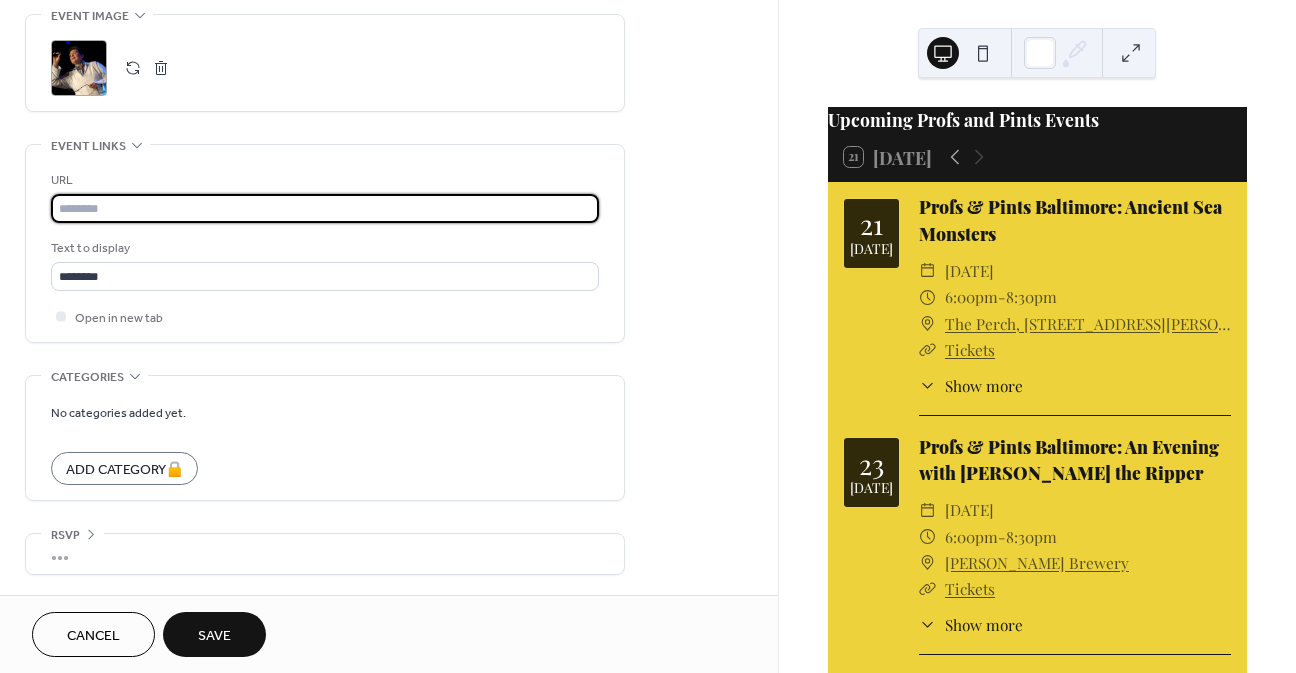 click at bounding box center (325, 208) 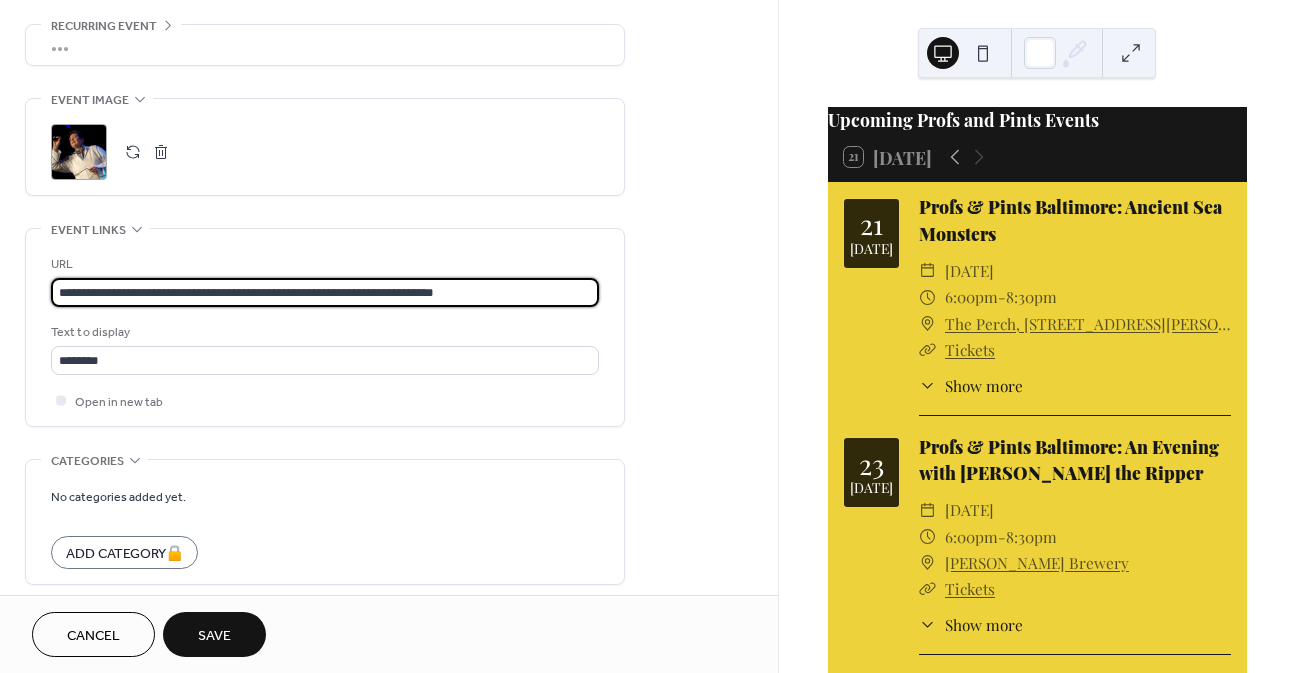 scroll, scrollTop: 900, scrollLeft: 0, axis: vertical 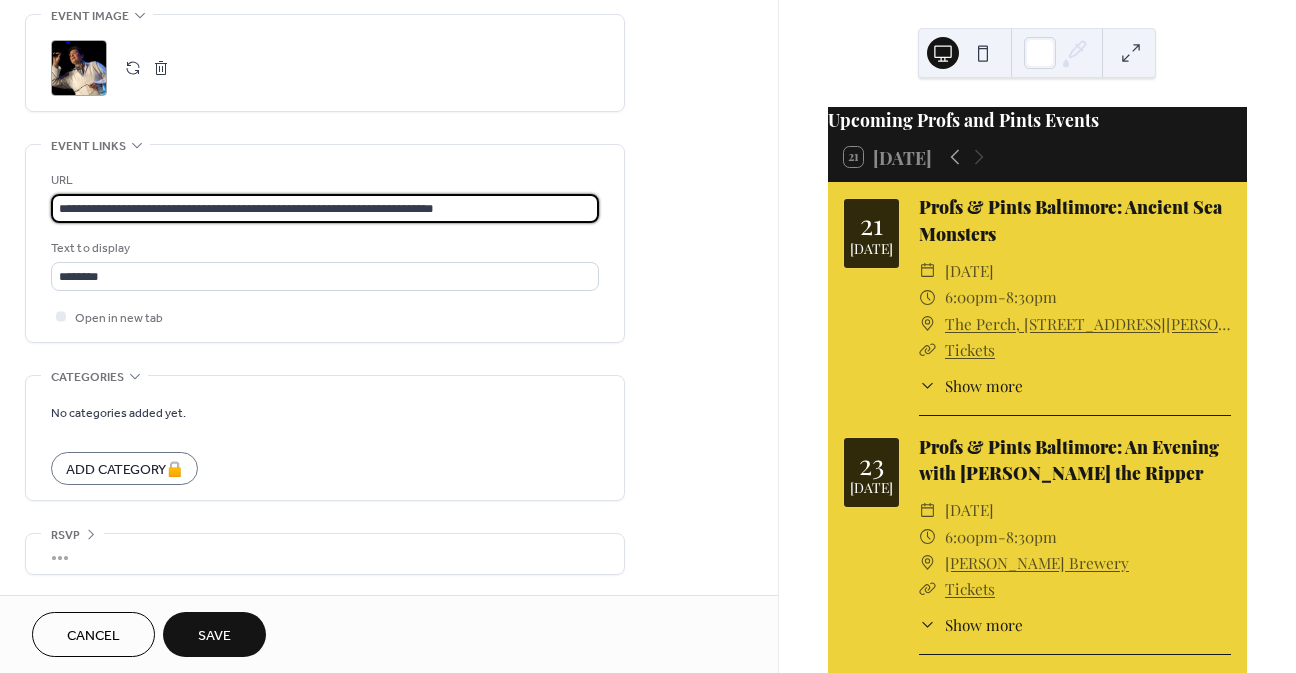 type on "**********" 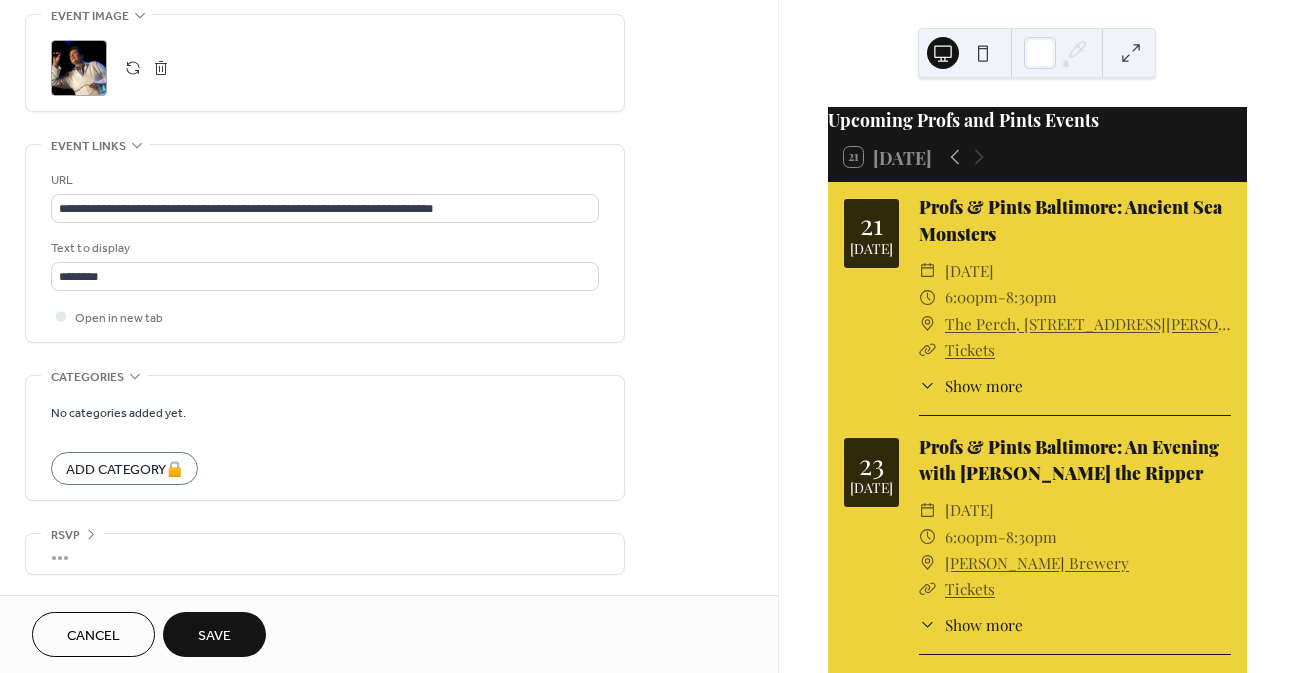 click on "Save" at bounding box center (214, 636) 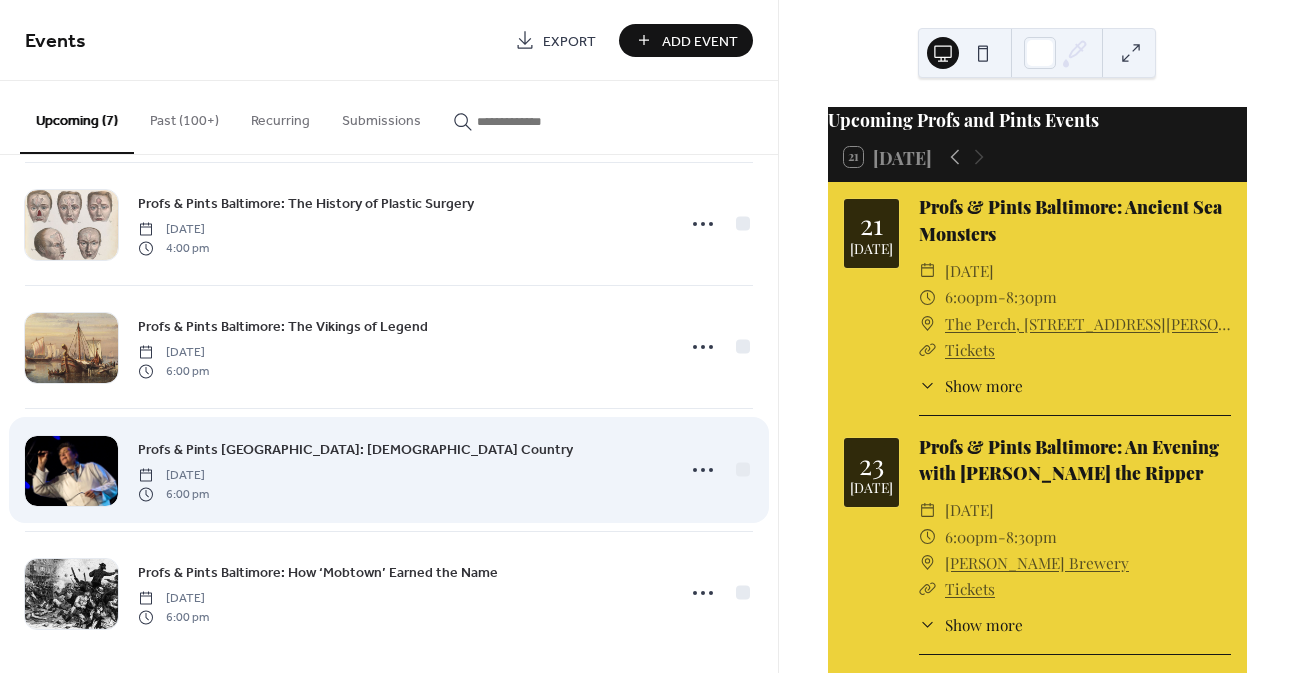 scroll, scrollTop: 402, scrollLeft: 0, axis: vertical 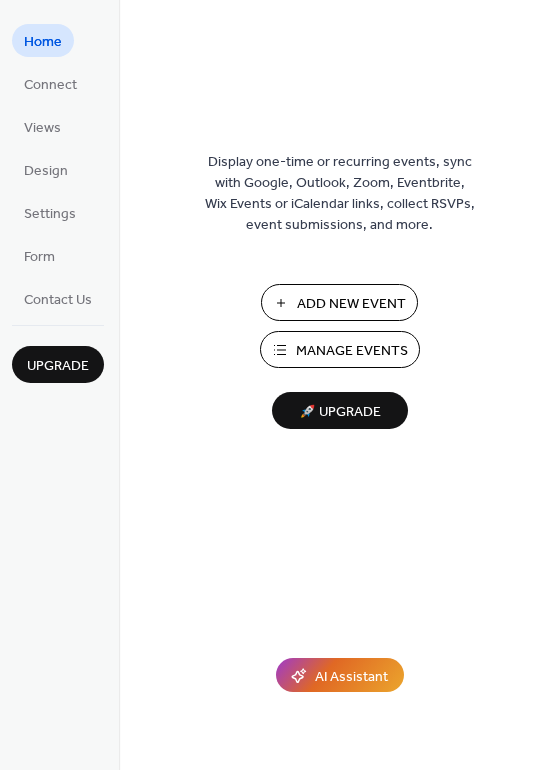 click on "Manage Events" at bounding box center [352, 351] 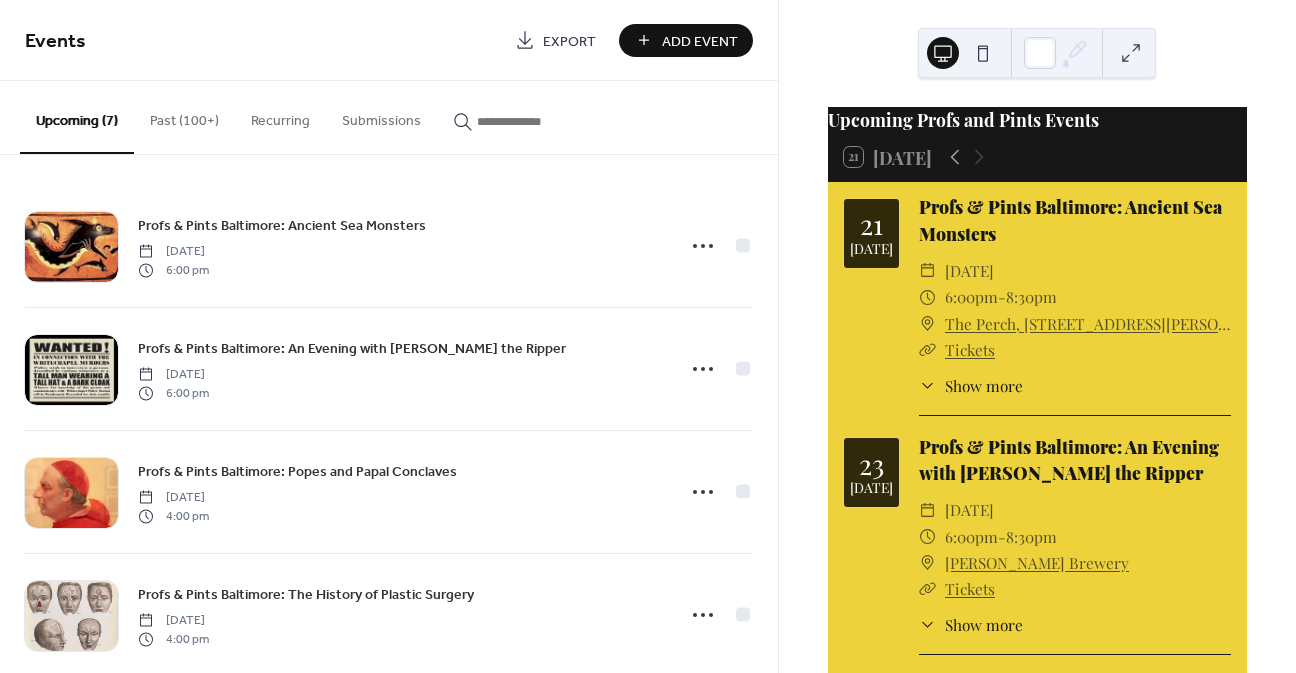 scroll, scrollTop: 0, scrollLeft: 0, axis: both 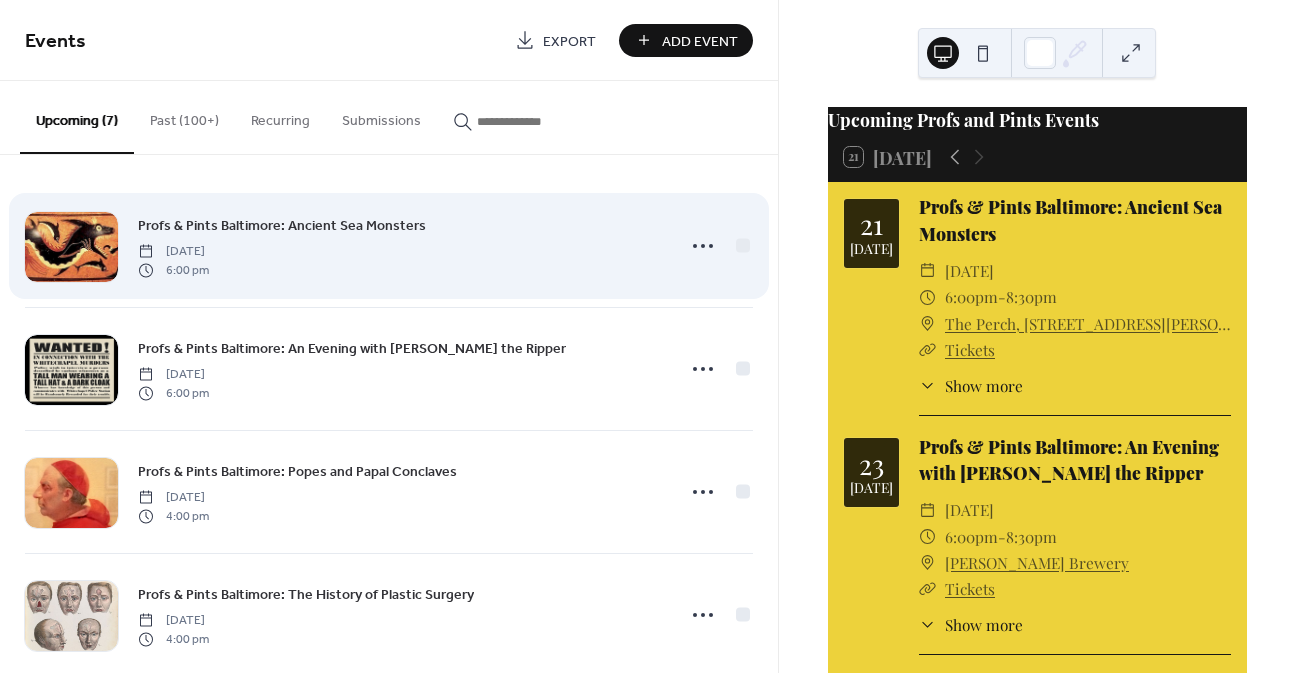 click on "Profs & Pints Baltimore: Ancient Sea Monsters" at bounding box center [282, 226] 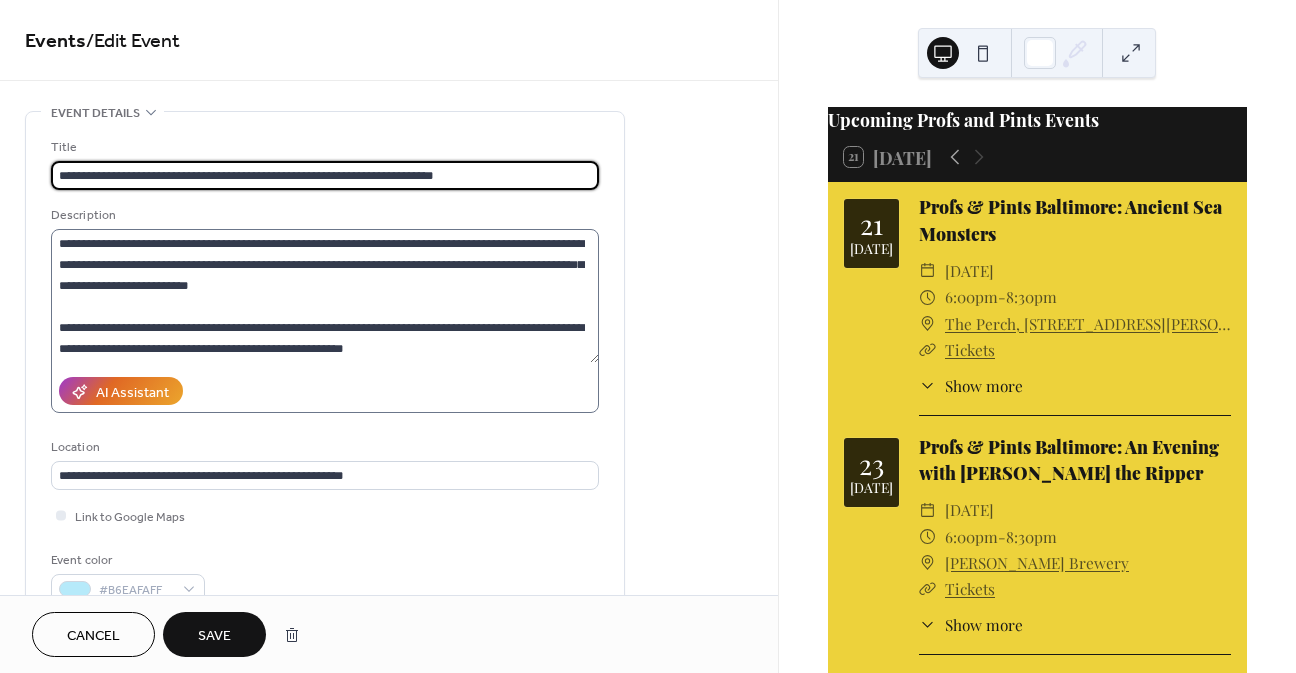 type on "**********" 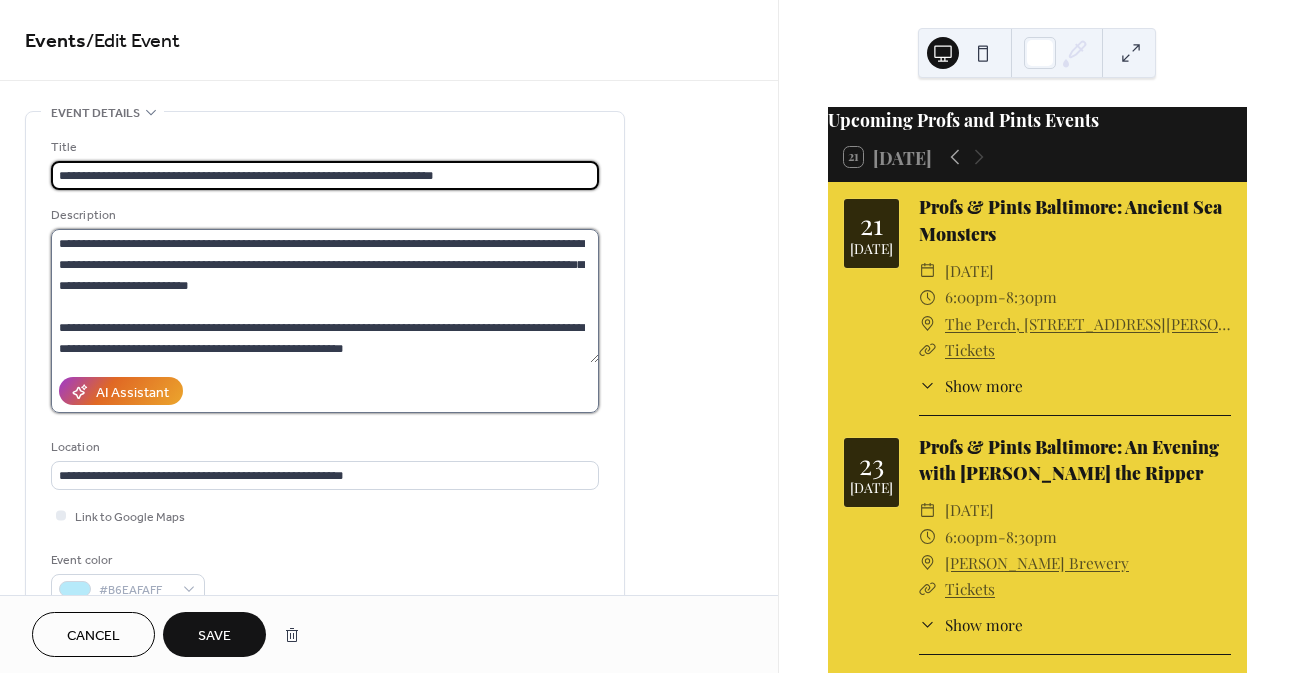 click at bounding box center (325, 296) 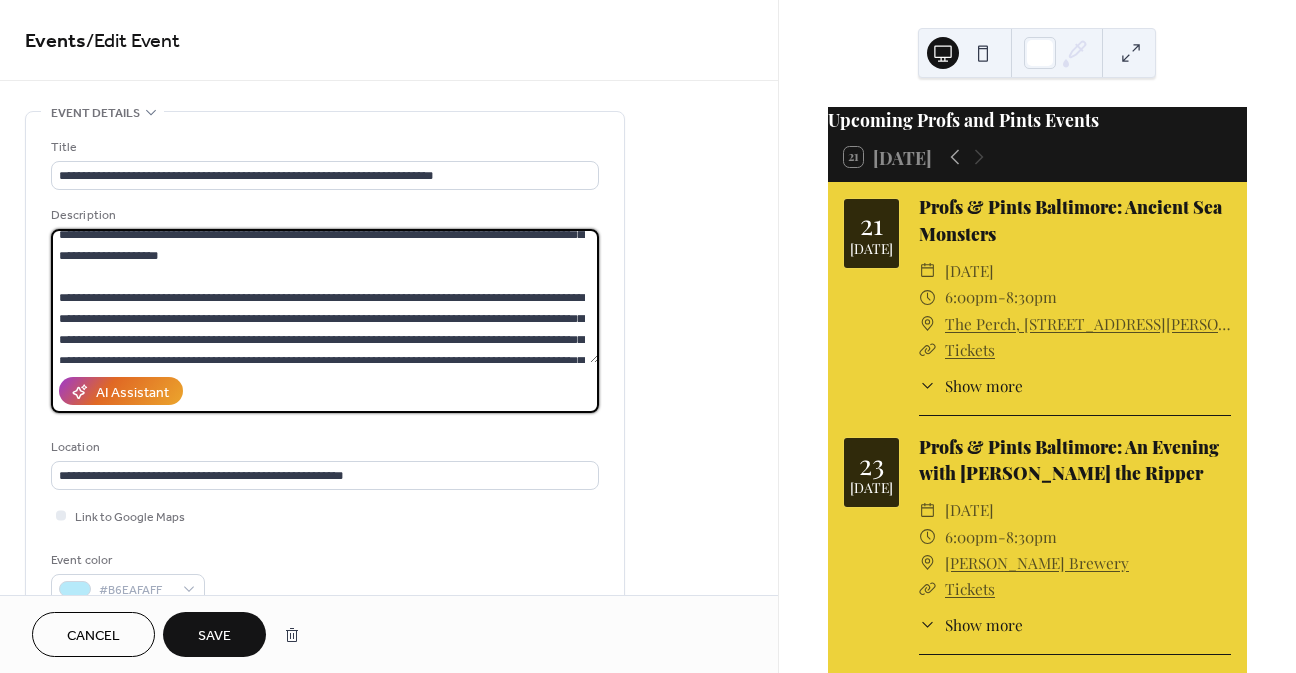 scroll, scrollTop: 400, scrollLeft: 0, axis: vertical 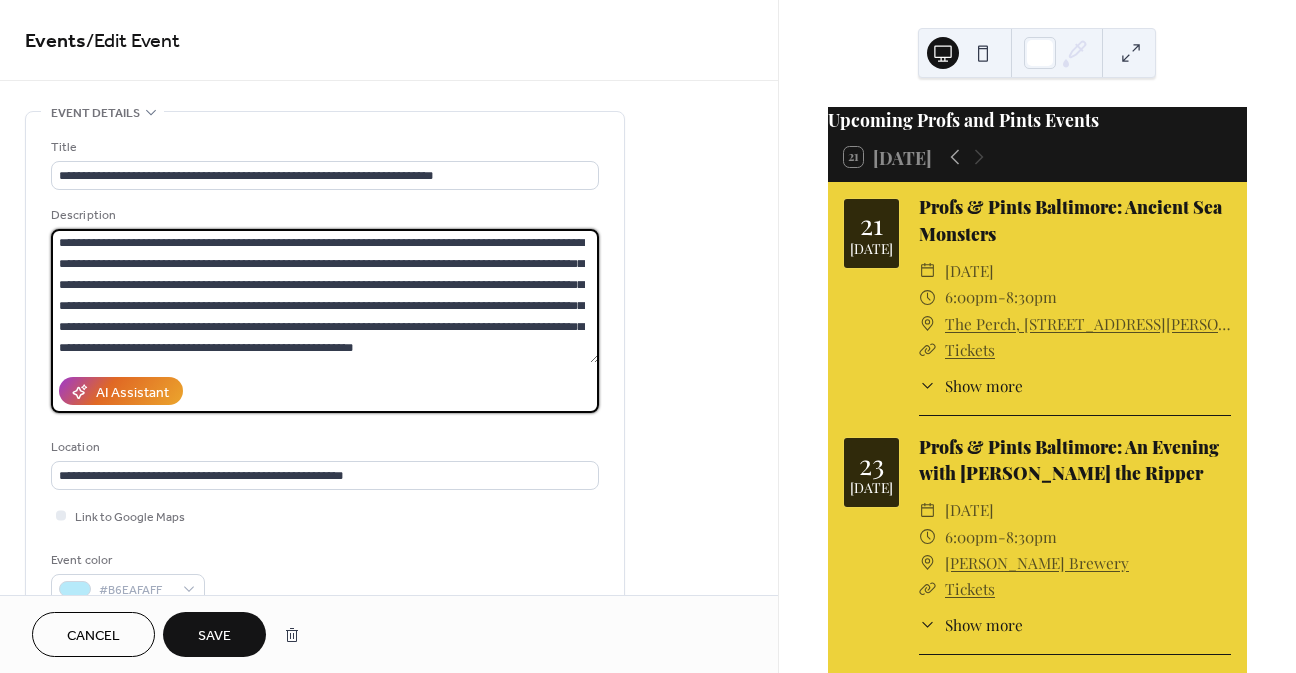 type on "**********" 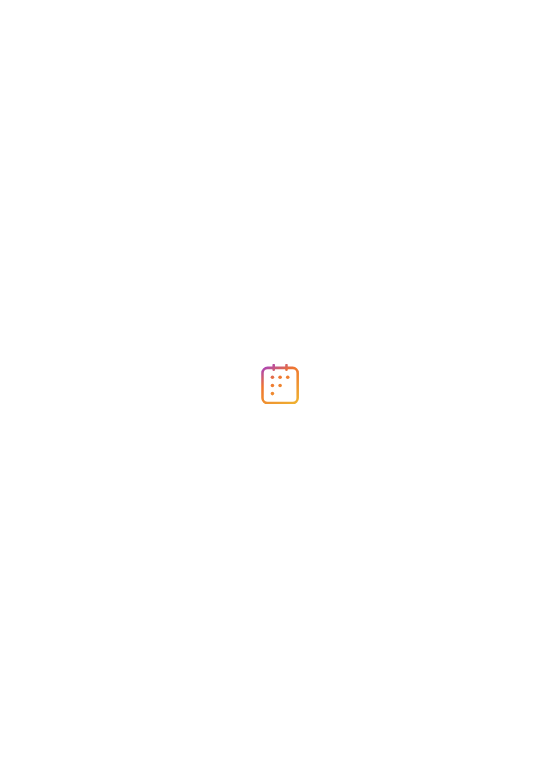 scroll, scrollTop: 0, scrollLeft: 0, axis: both 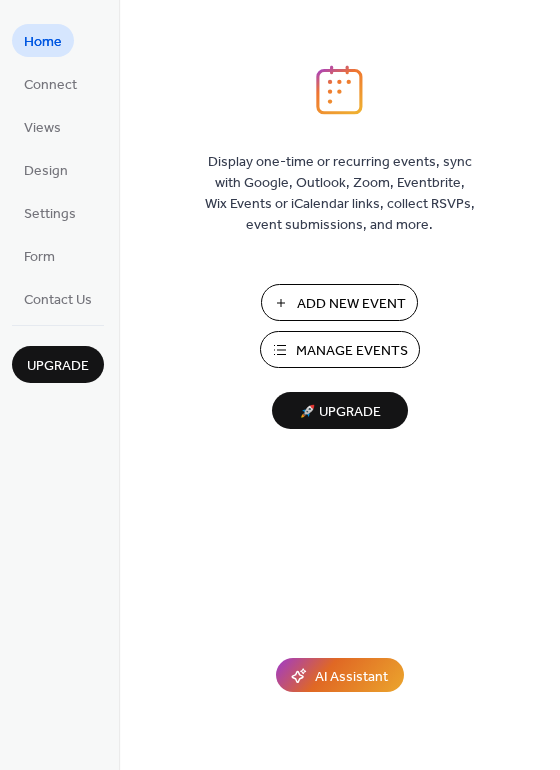 click on "Manage Events" at bounding box center [352, 351] 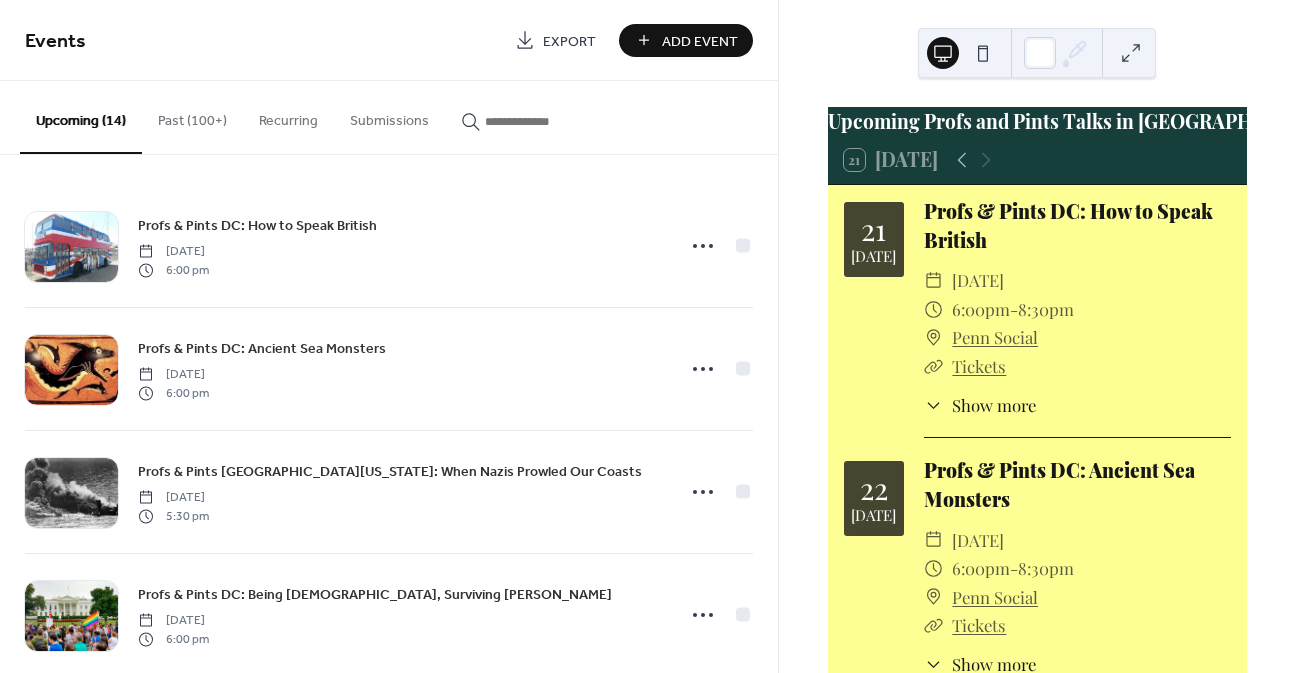 scroll, scrollTop: 0, scrollLeft: 0, axis: both 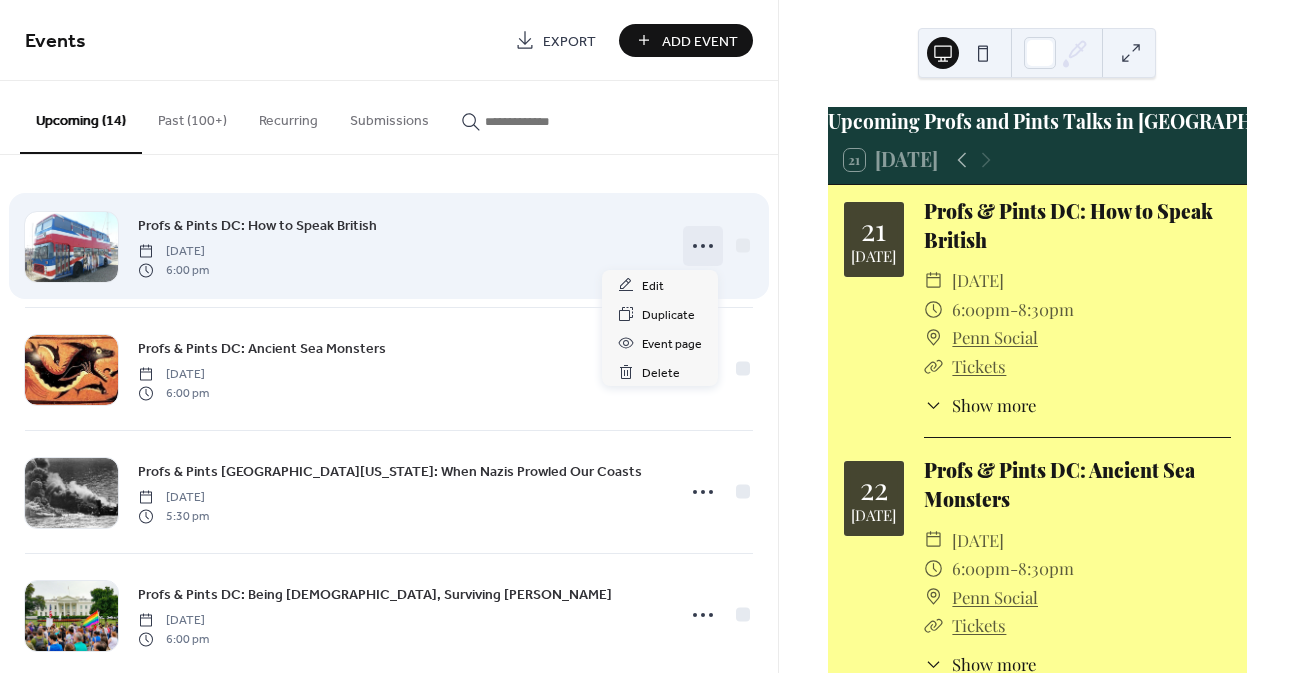 click 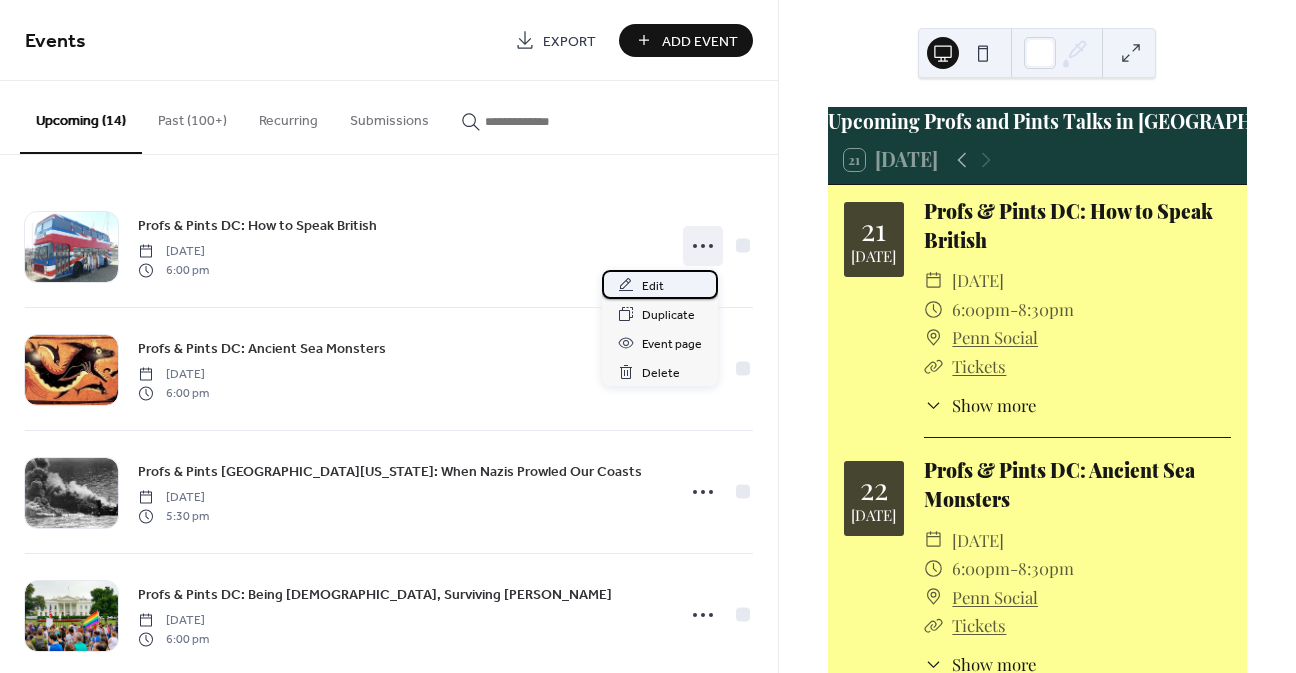 click on "Edit" at bounding box center (653, 286) 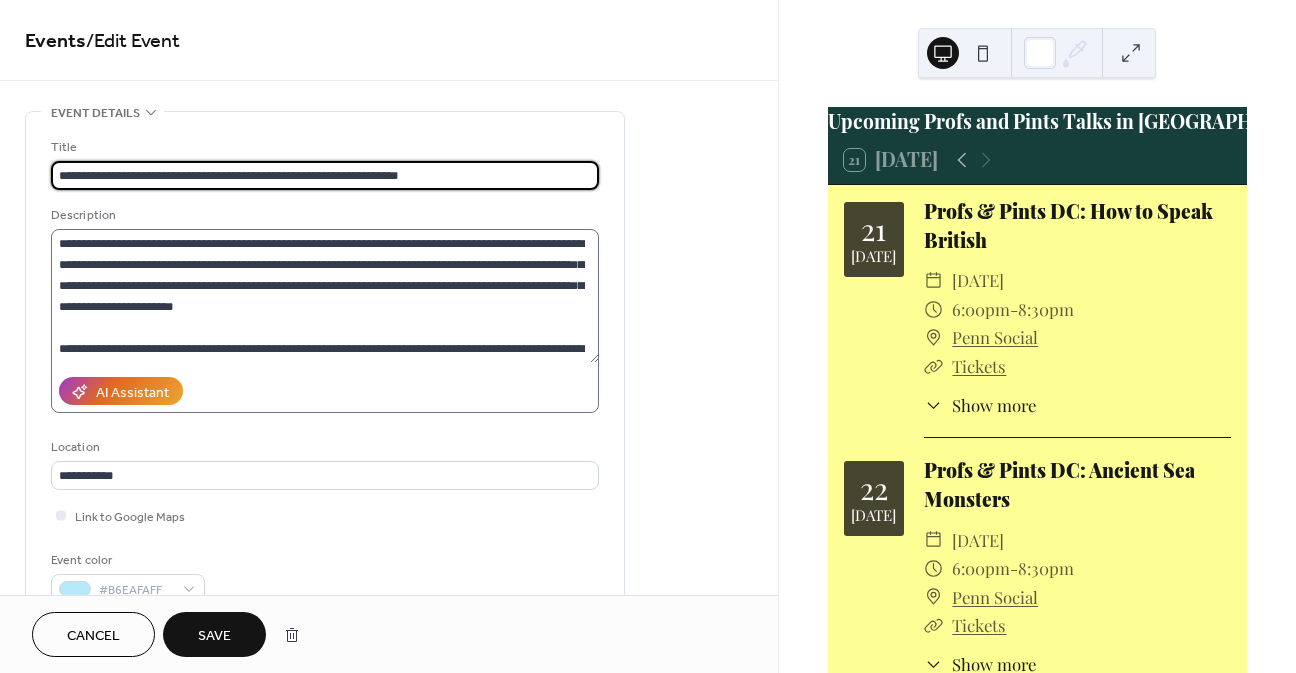 type on "**********" 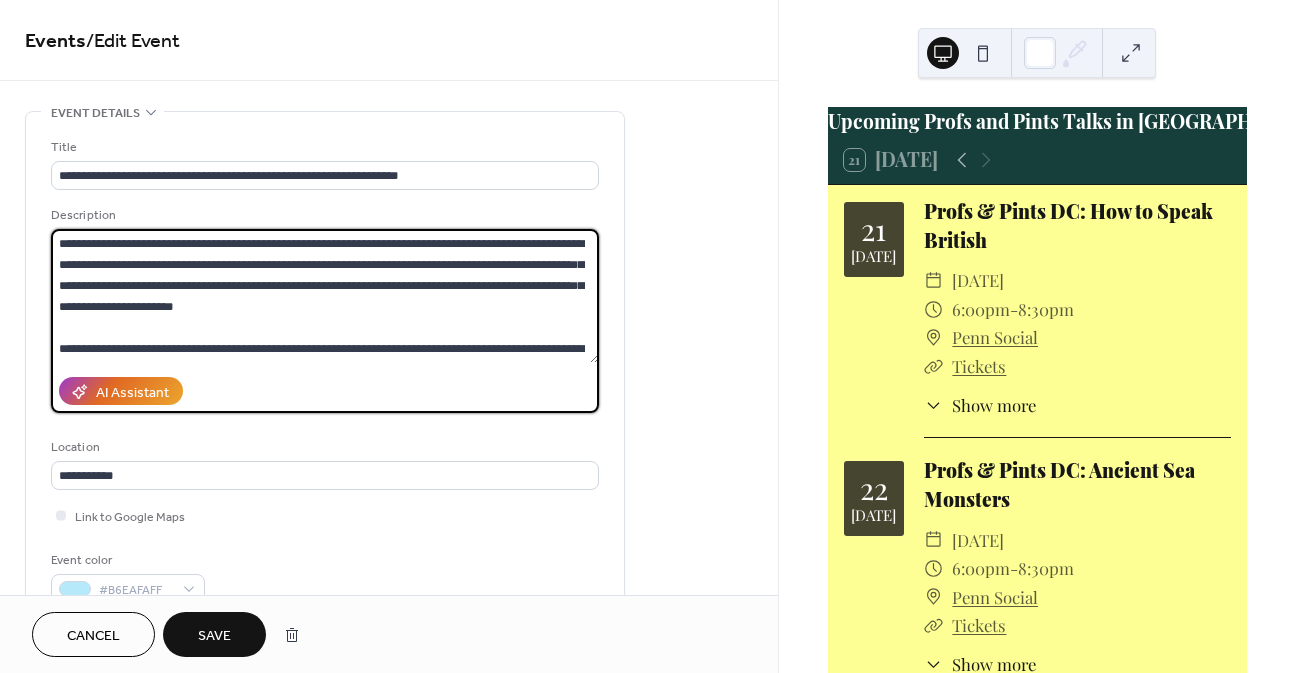 click at bounding box center [325, 296] 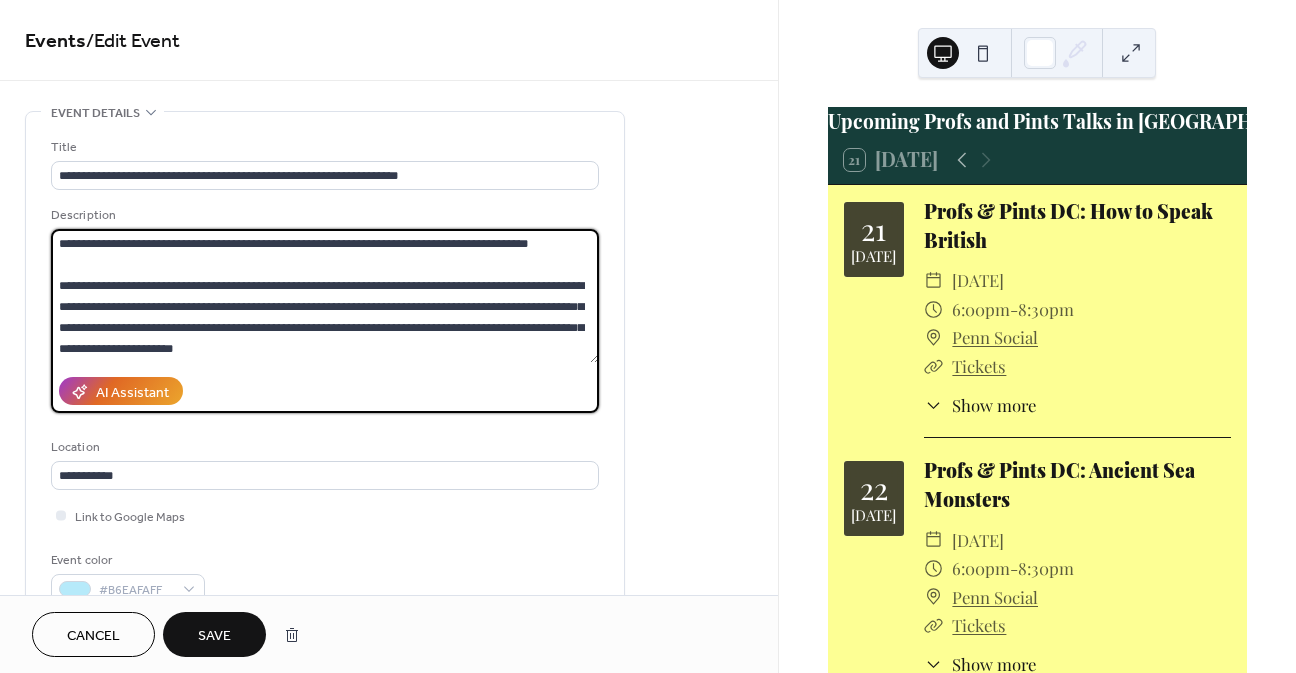 click at bounding box center (325, 296) 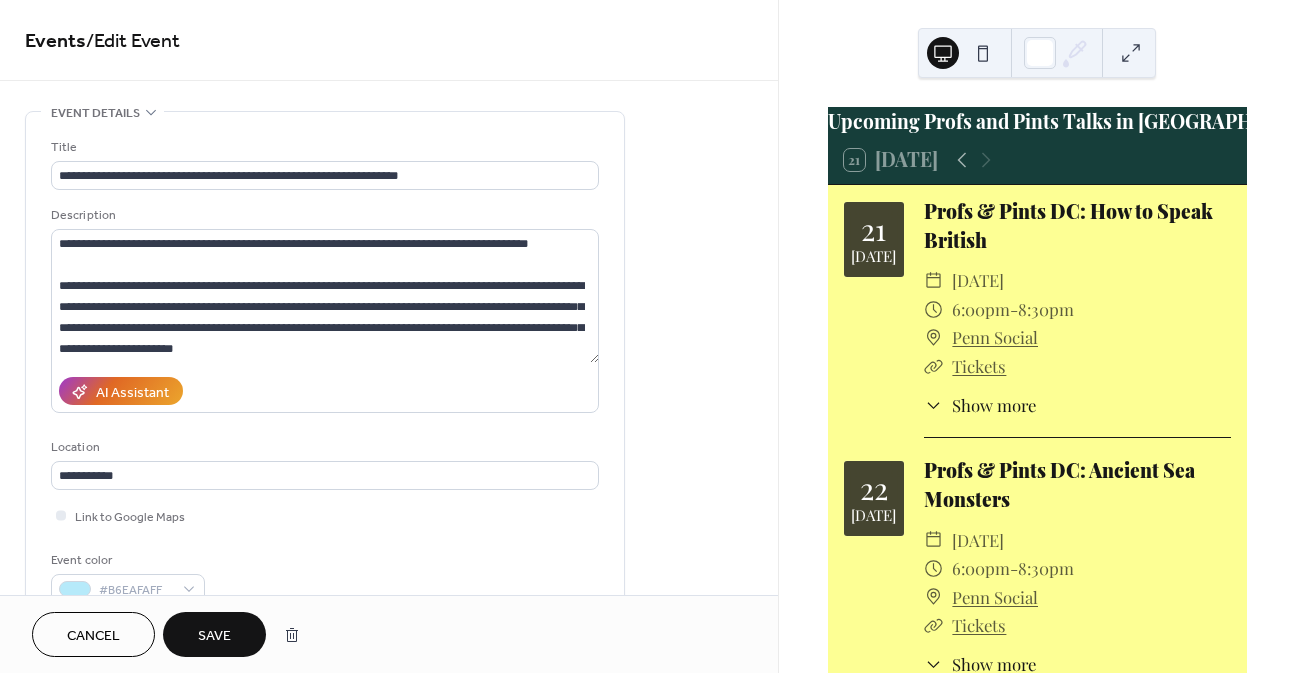 click on "Save" at bounding box center [214, 634] 